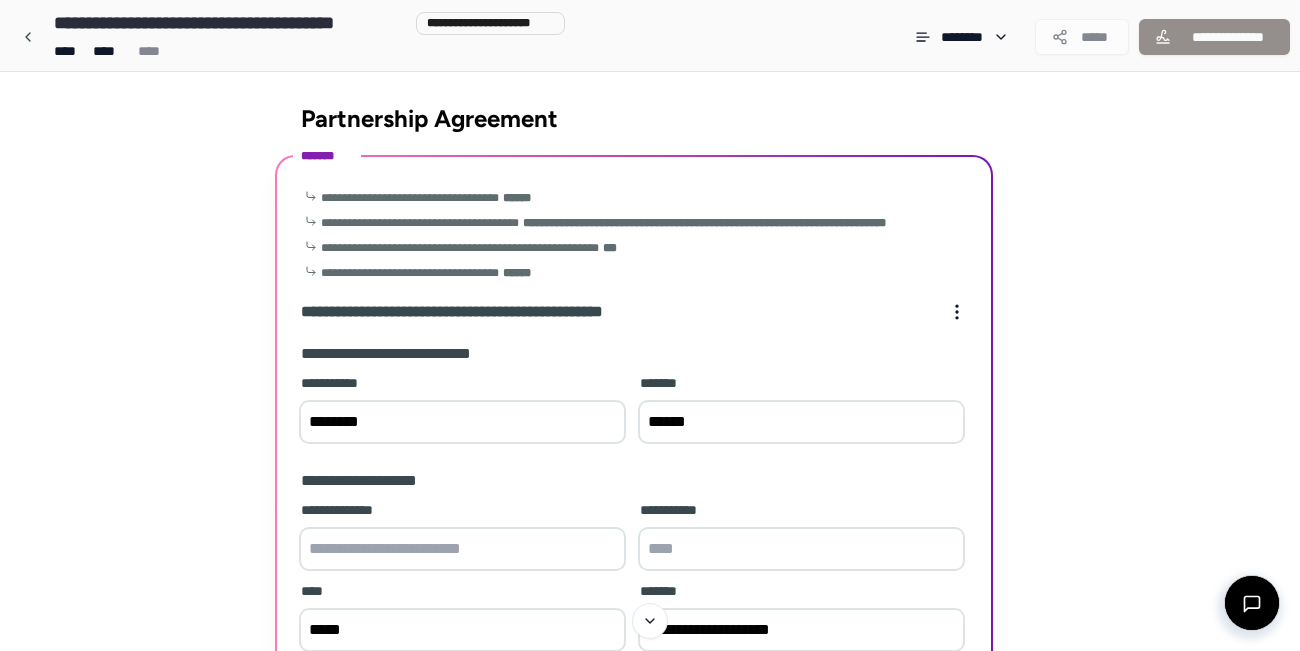 scroll, scrollTop: 0, scrollLeft: 0, axis: both 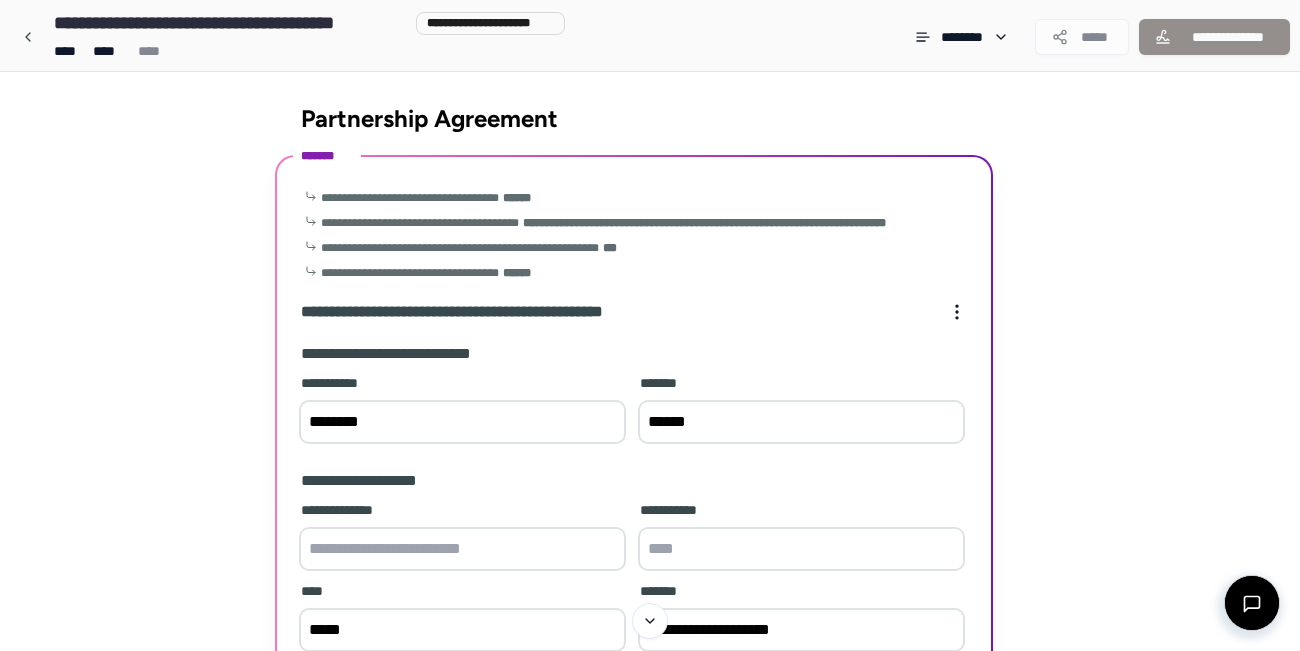 click at bounding box center (801, 549) 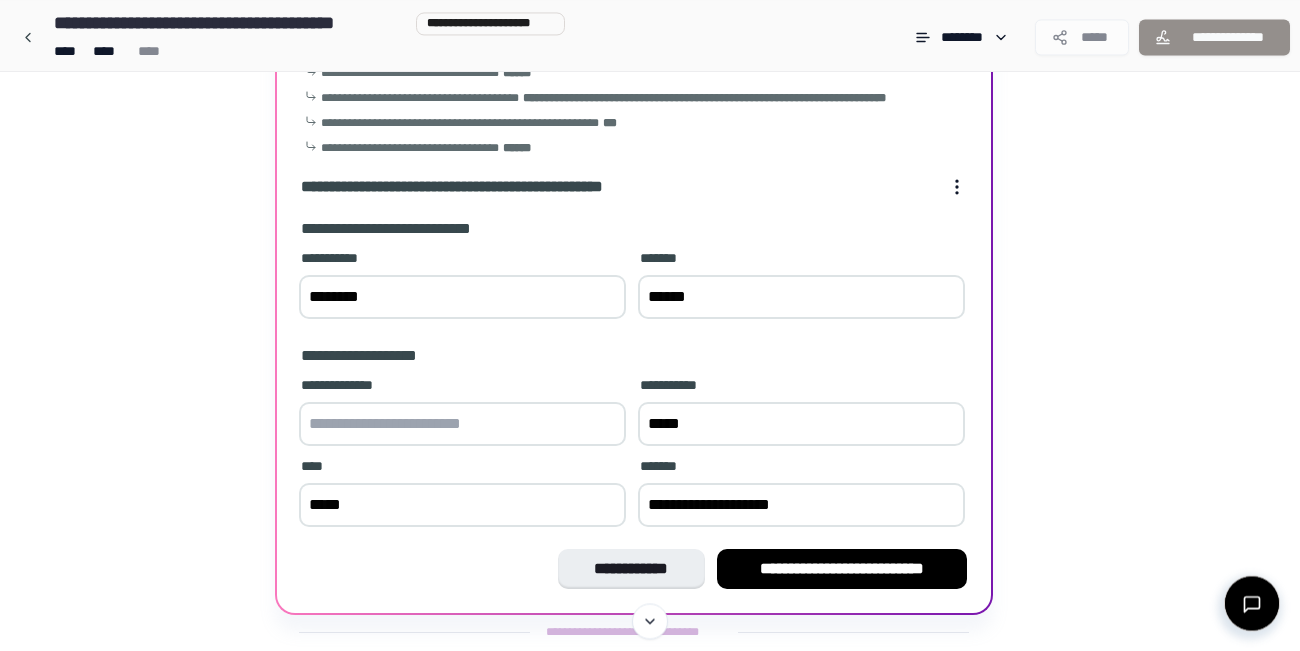 scroll, scrollTop: 169, scrollLeft: 0, axis: vertical 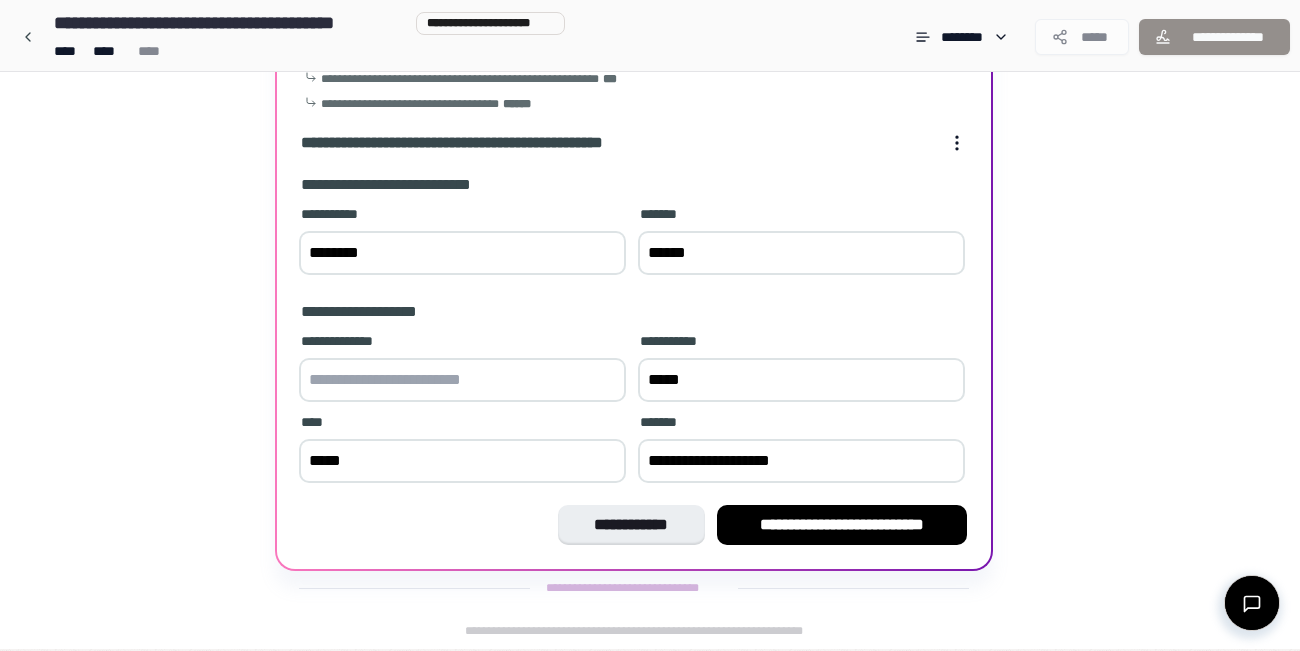 type on "*****" 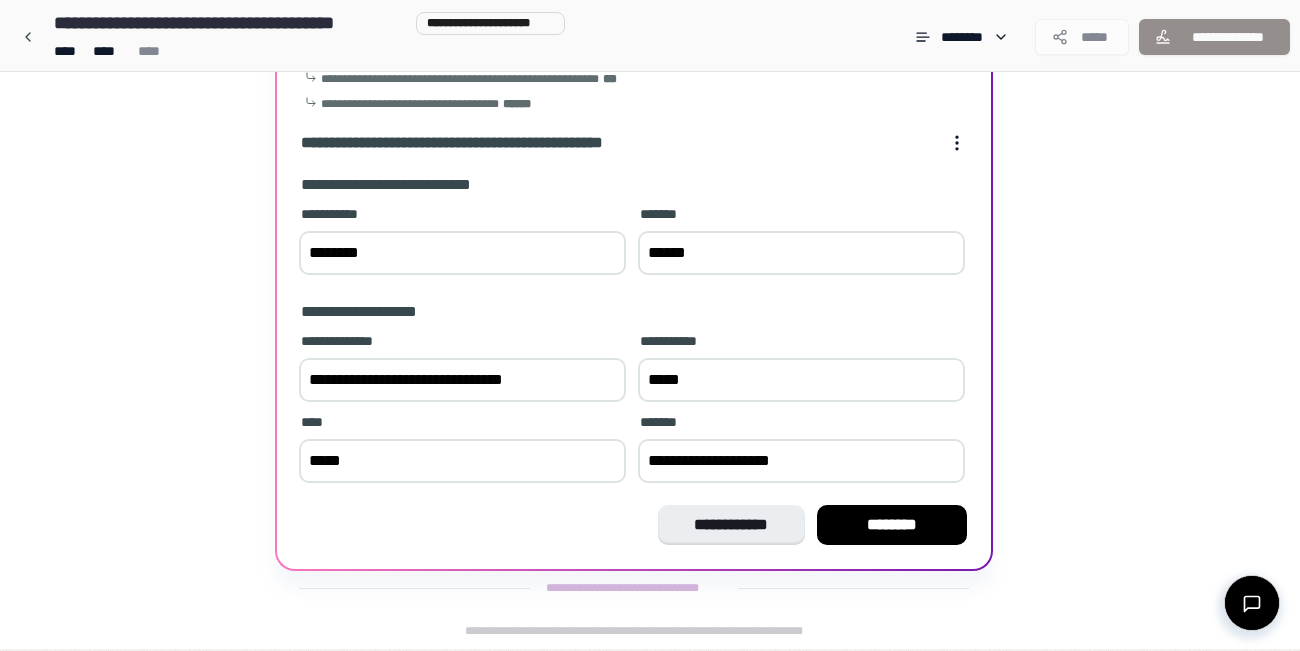type on "**********" 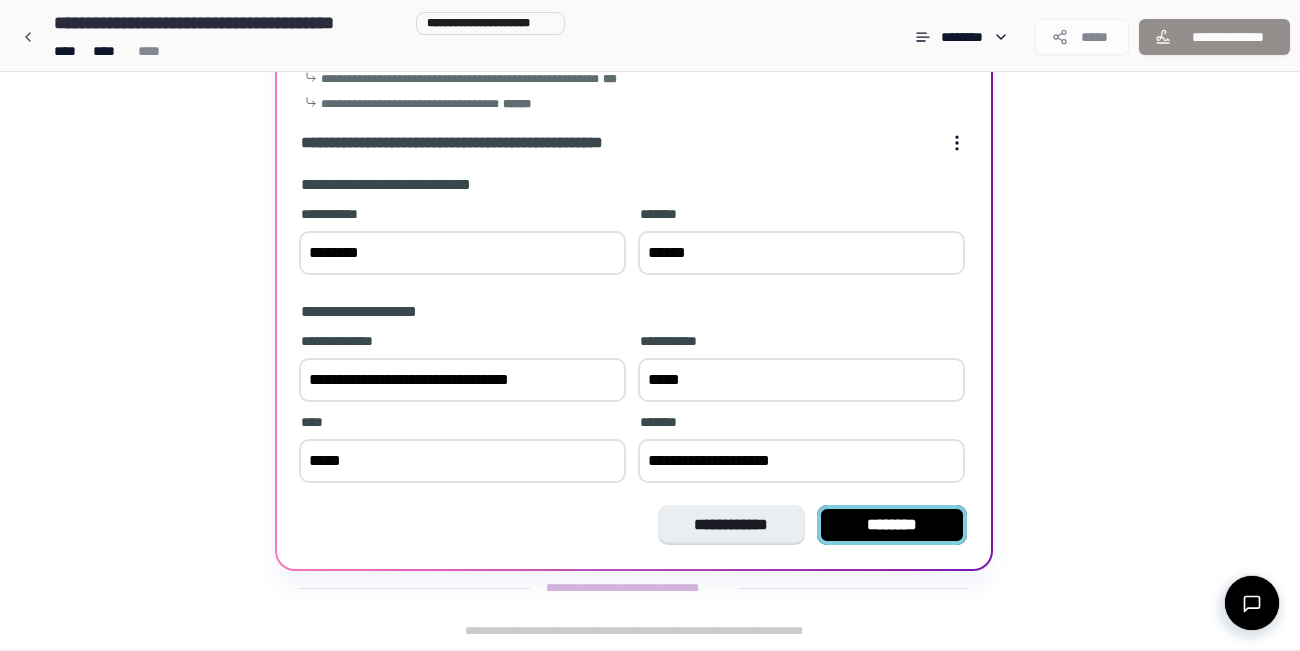click on "********" at bounding box center (892, 525) 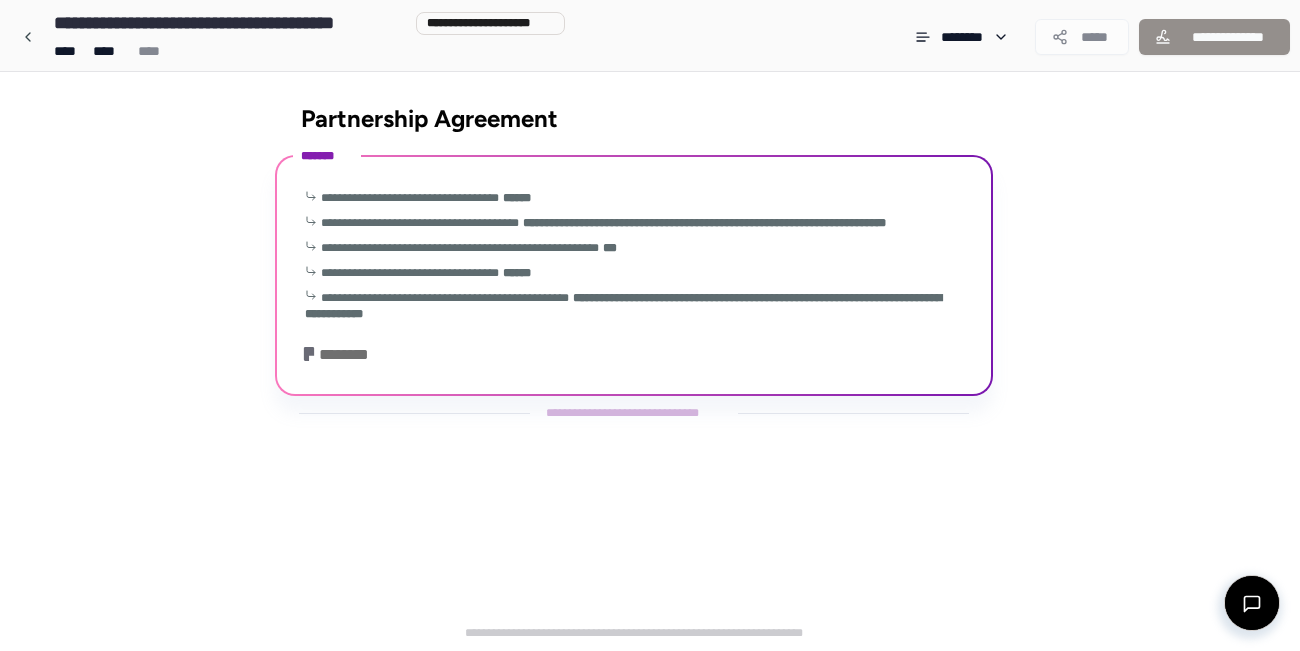 scroll, scrollTop: 0, scrollLeft: 0, axis: both 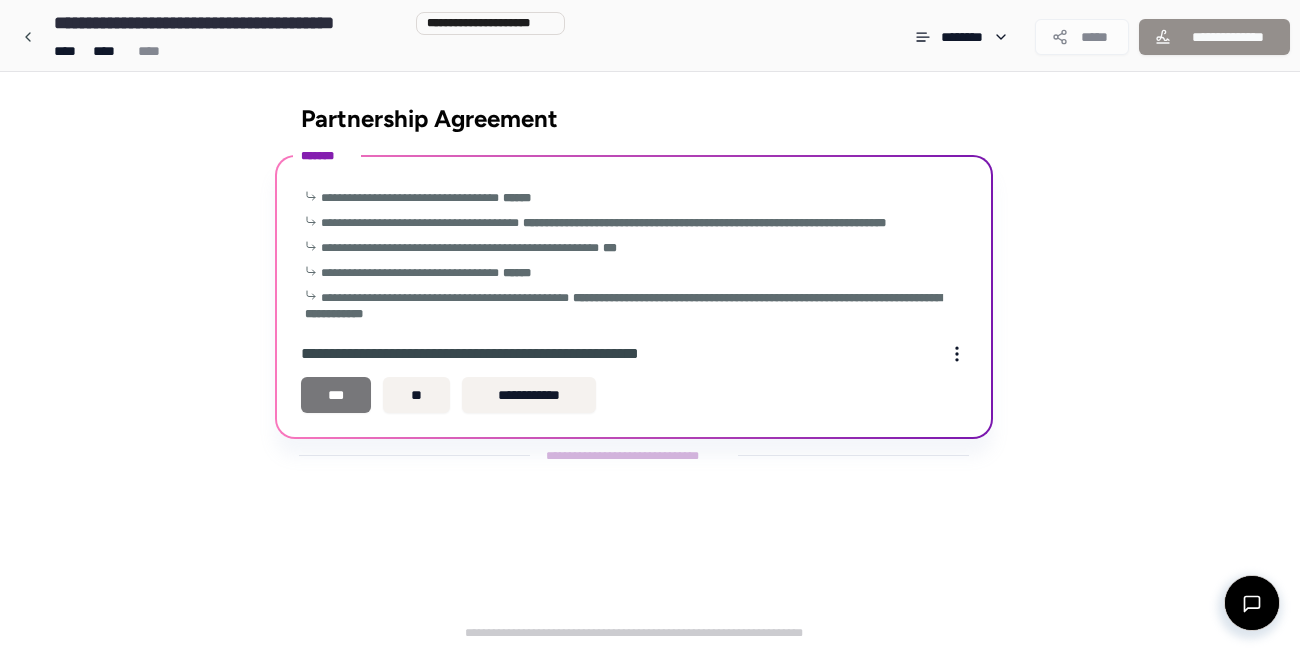 click on "***" at bounding box center [336, 395] 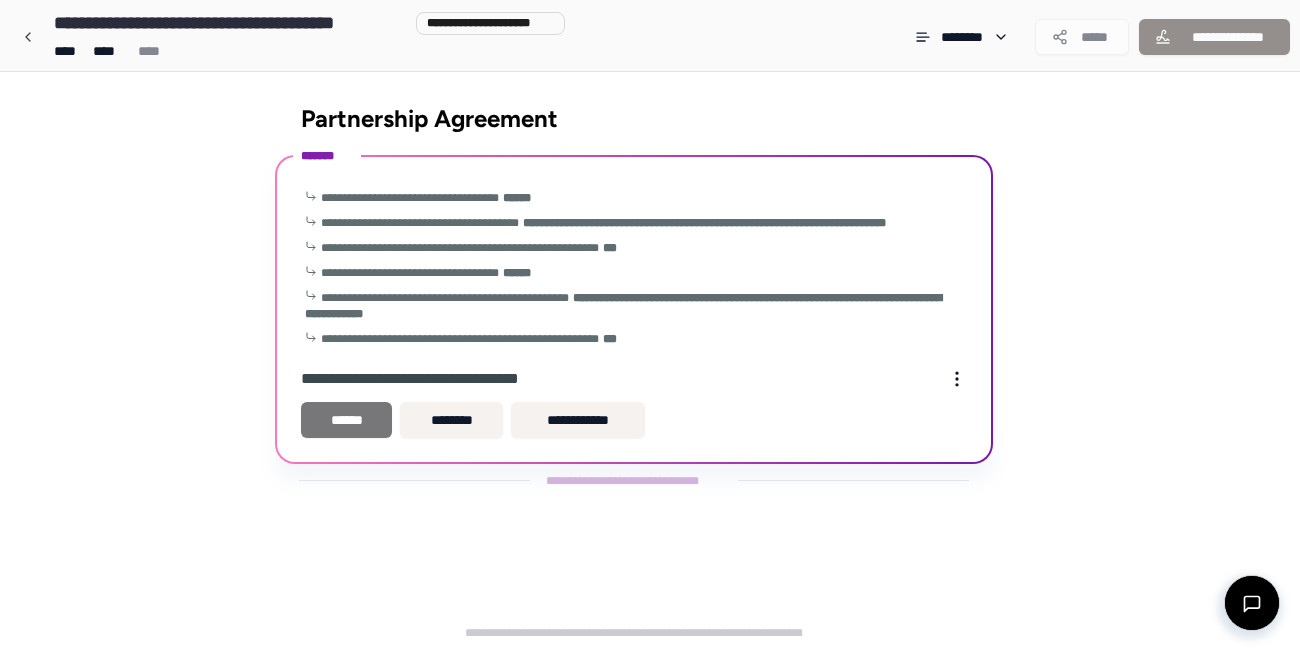 click on "******" at bounding box center [346, 420] 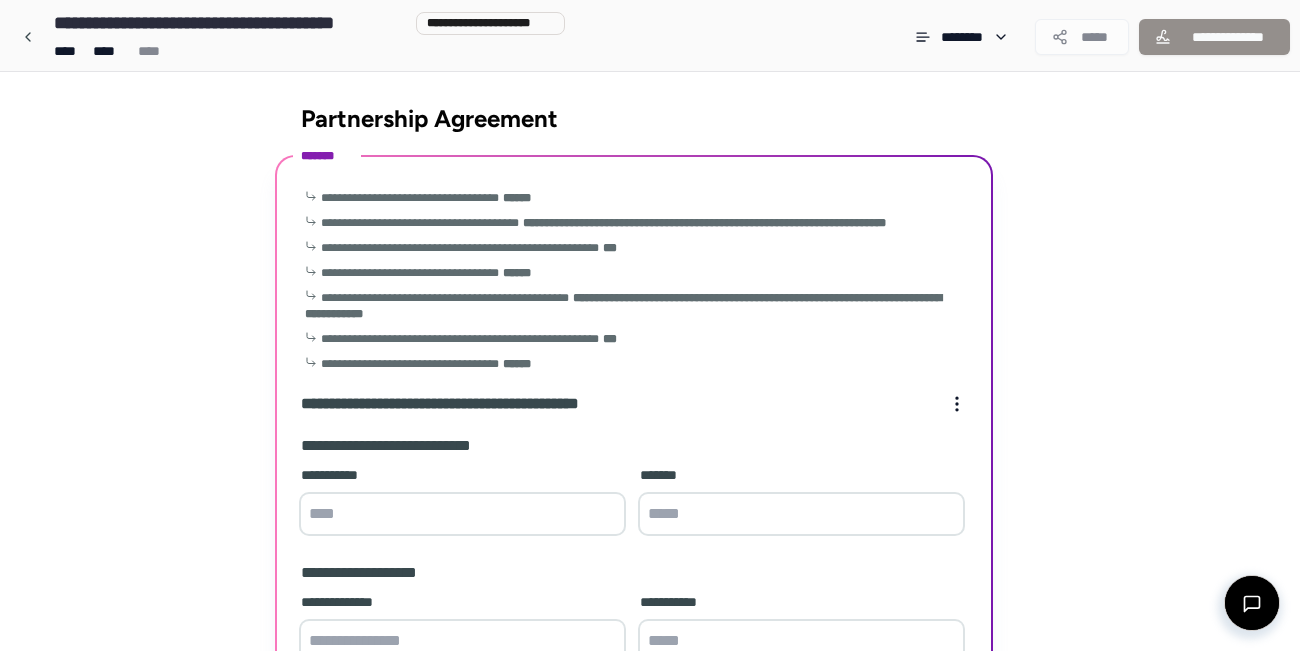 scroll, scrollTop: 261, scrollLeft: 0, axis: vertical 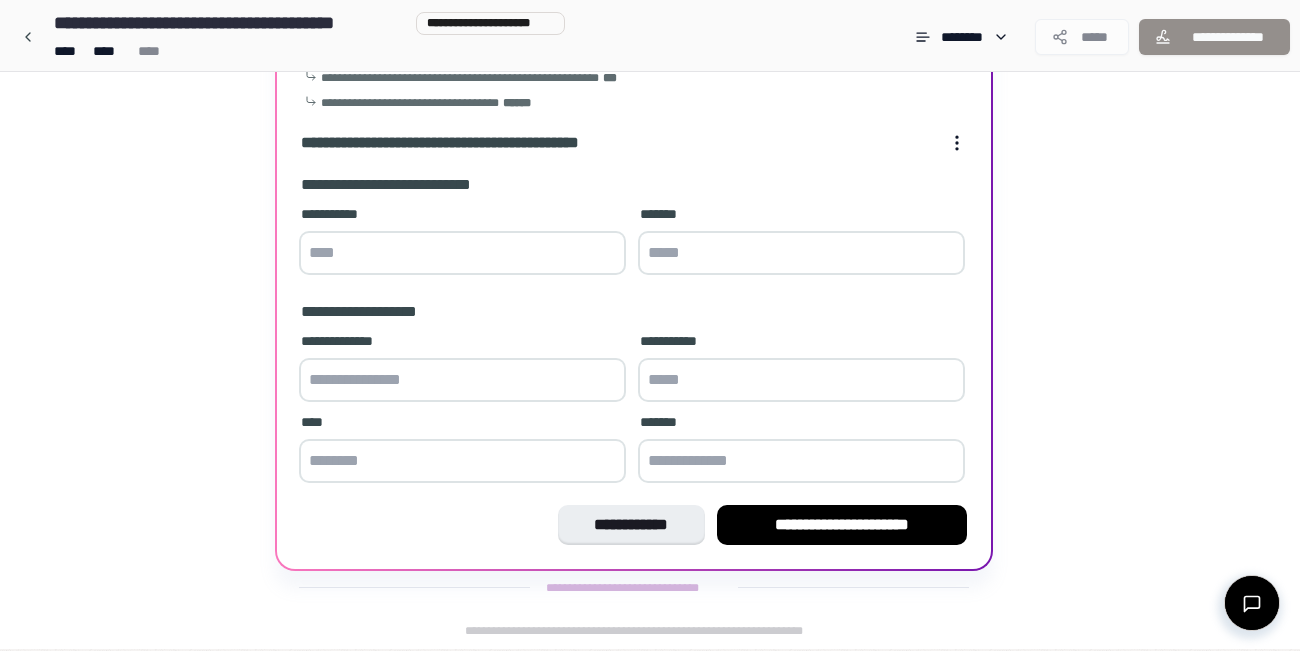 click at bounding box center [801, 461] 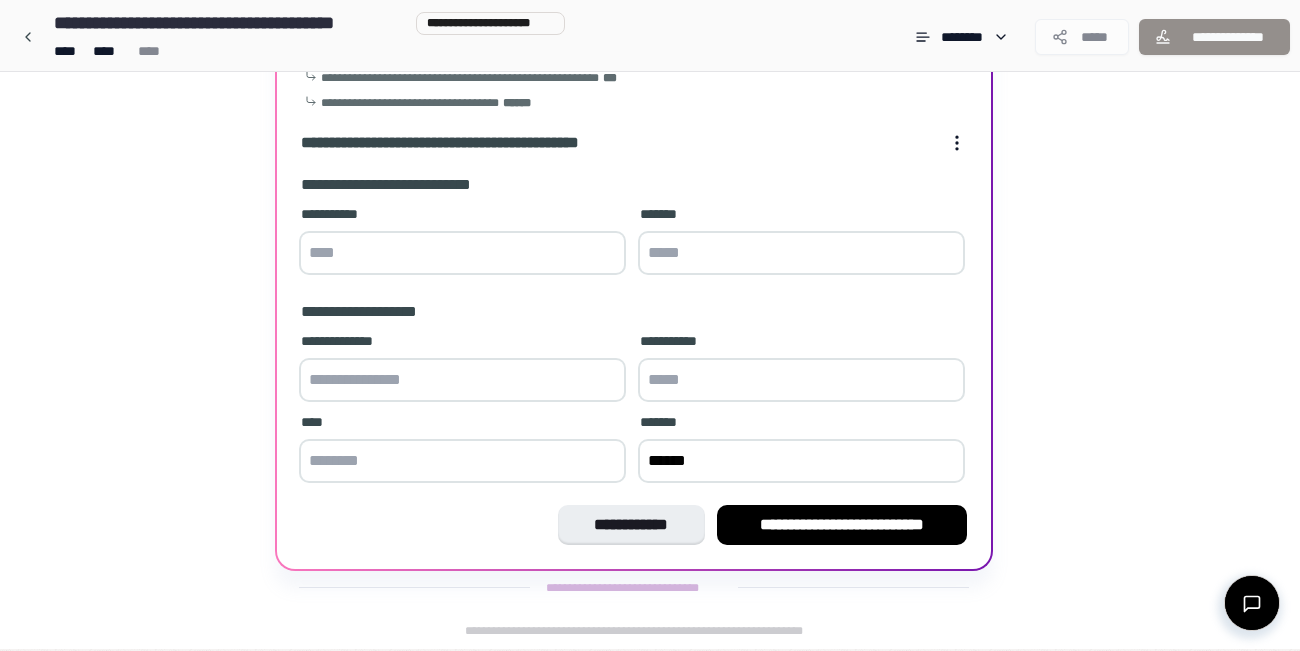 type on "******" 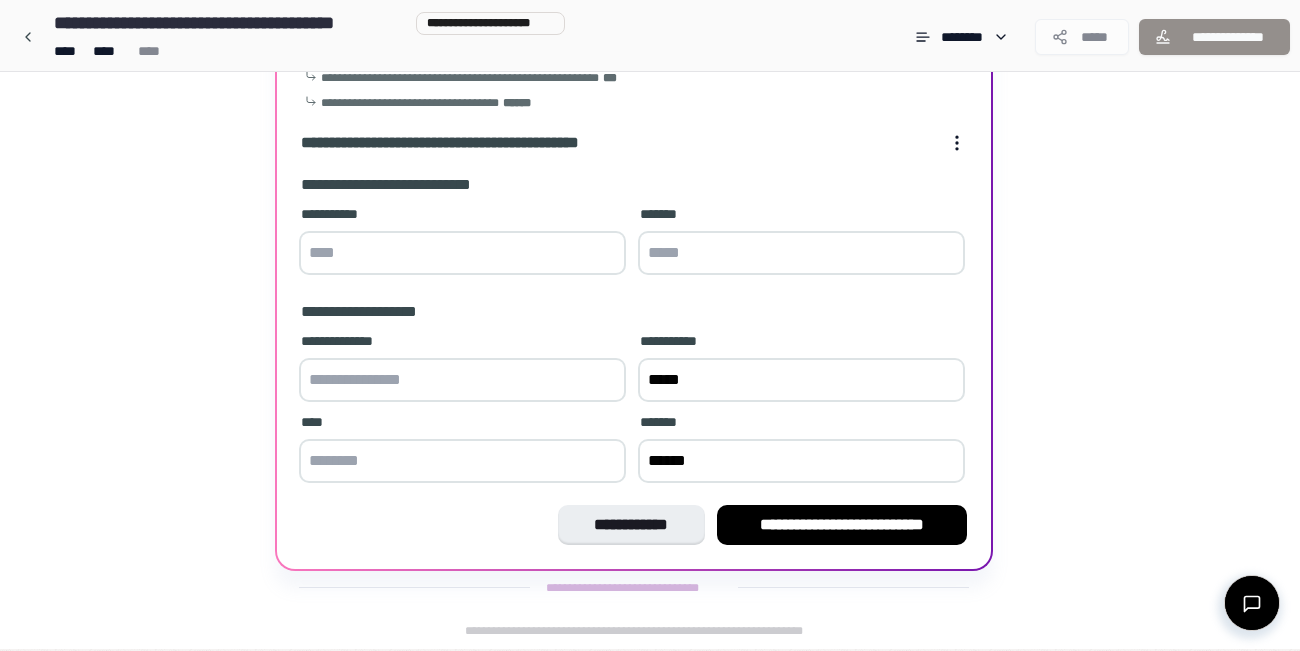 type on "*****" 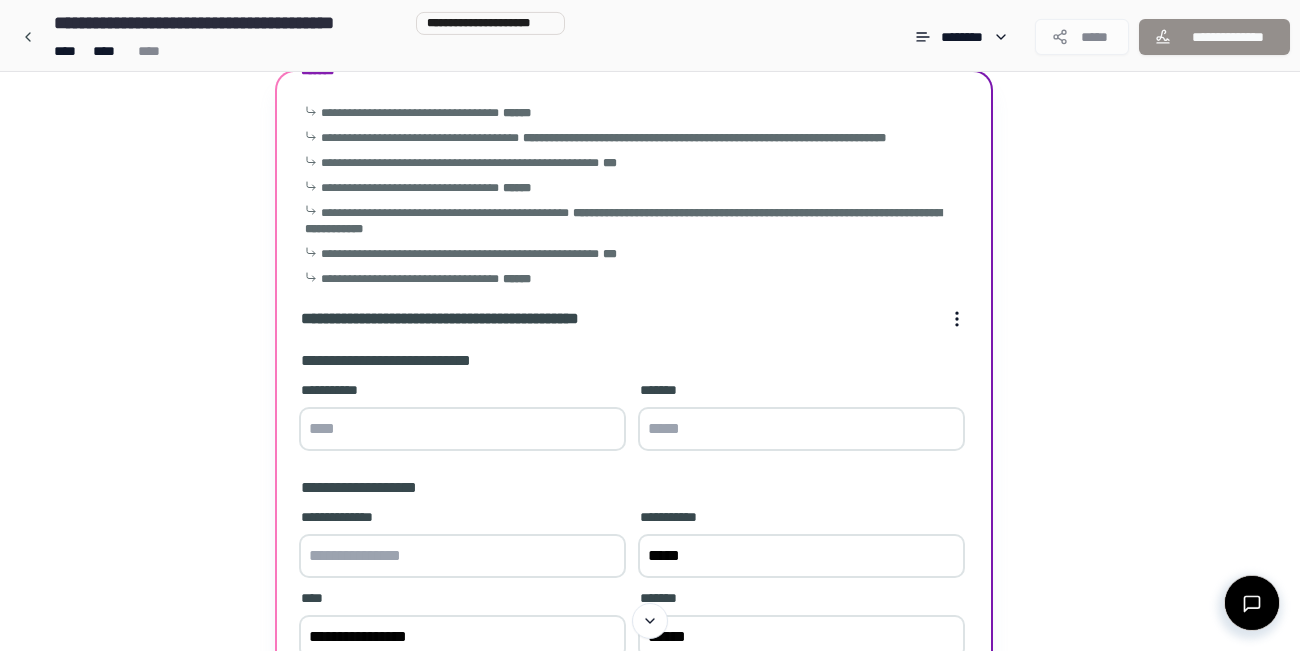 scroll, scrollTop: 0, scrollLeft: 0, axis: both 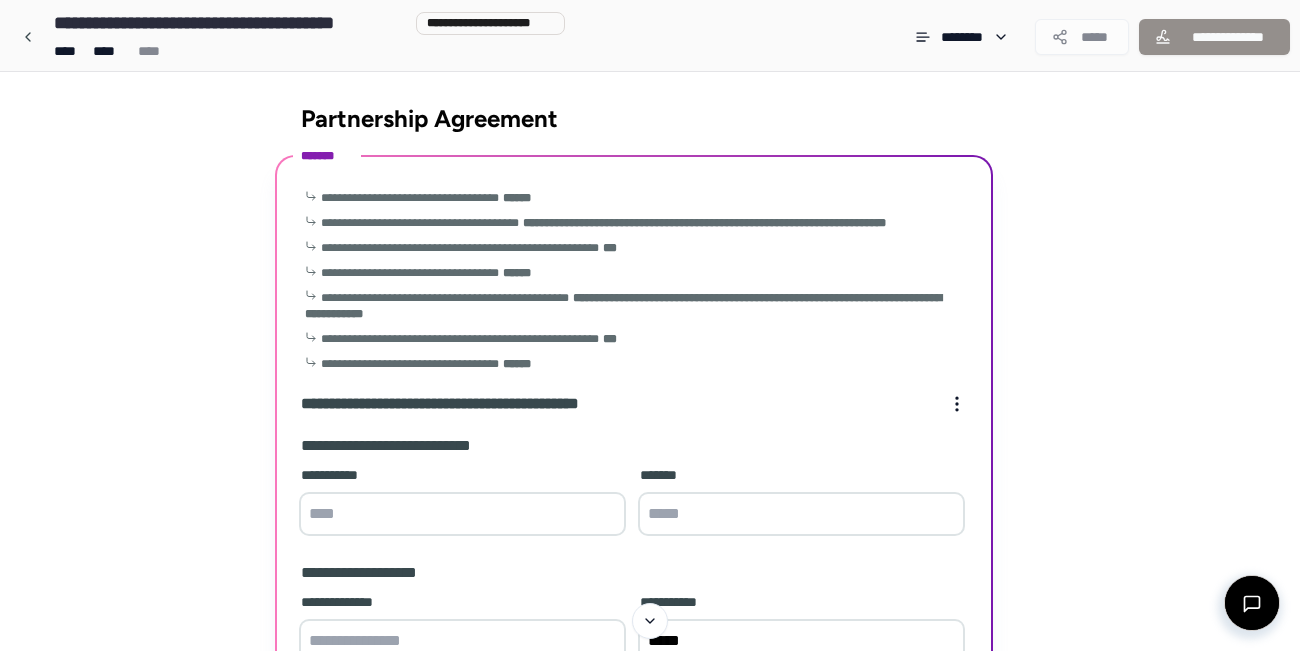 type on "**********" 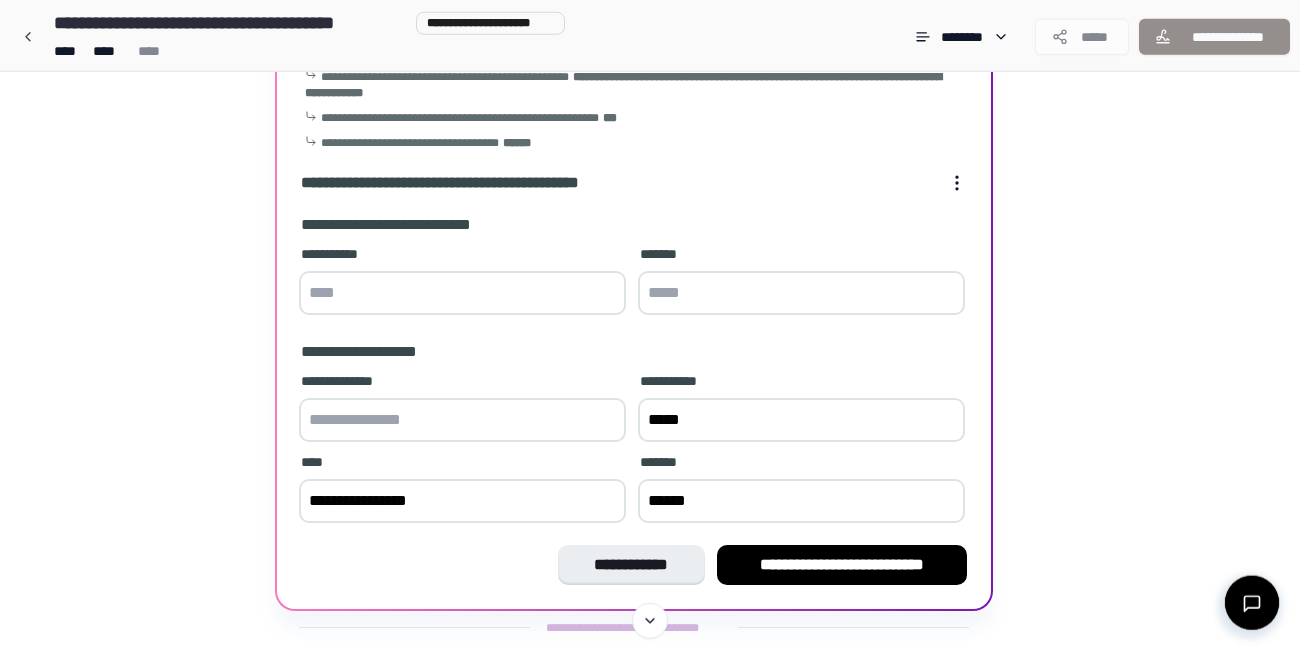scroll, scrollTop: 222, scrollLeft: 0, axis: vertical 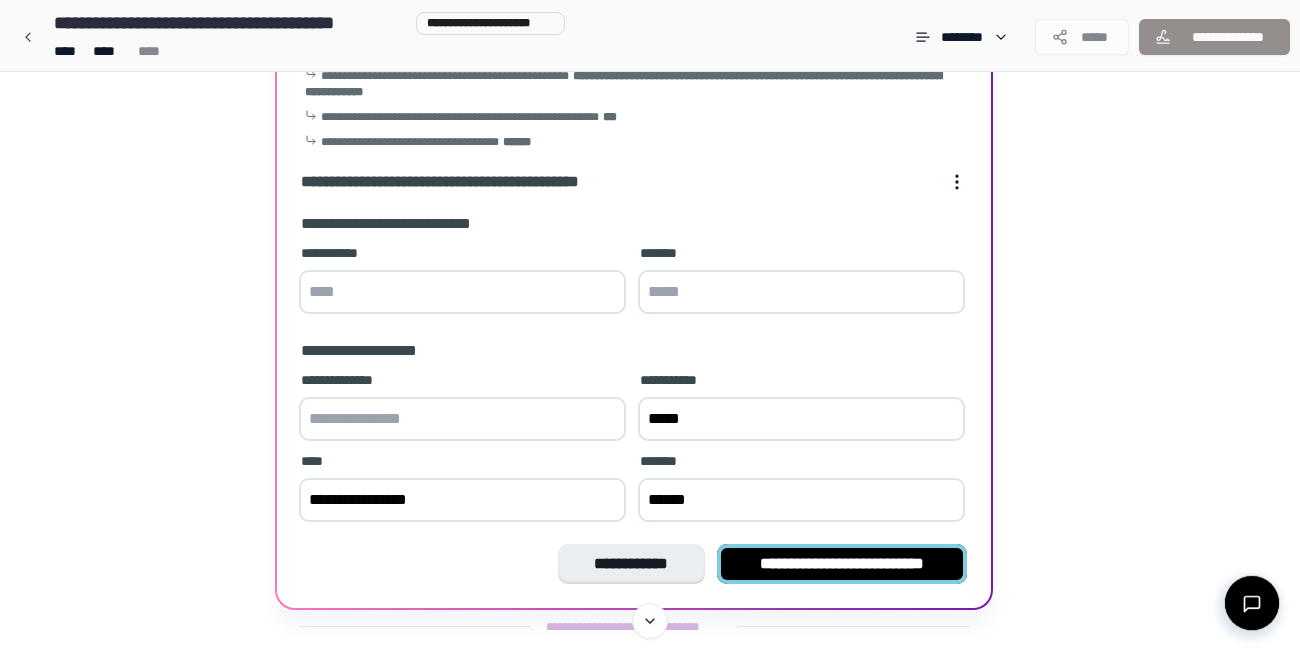 click on "**********" at bounding box center [842, 564] 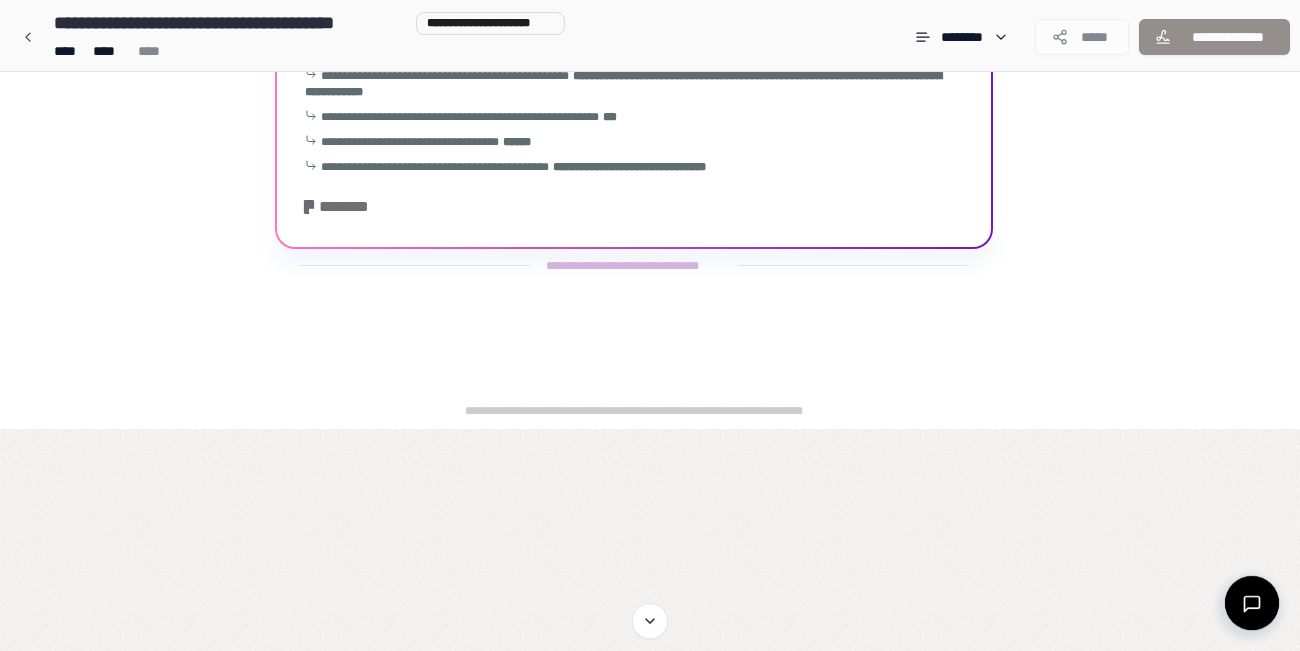 scroll, scrollTop: 0, scrollLeft: 0, axis: both 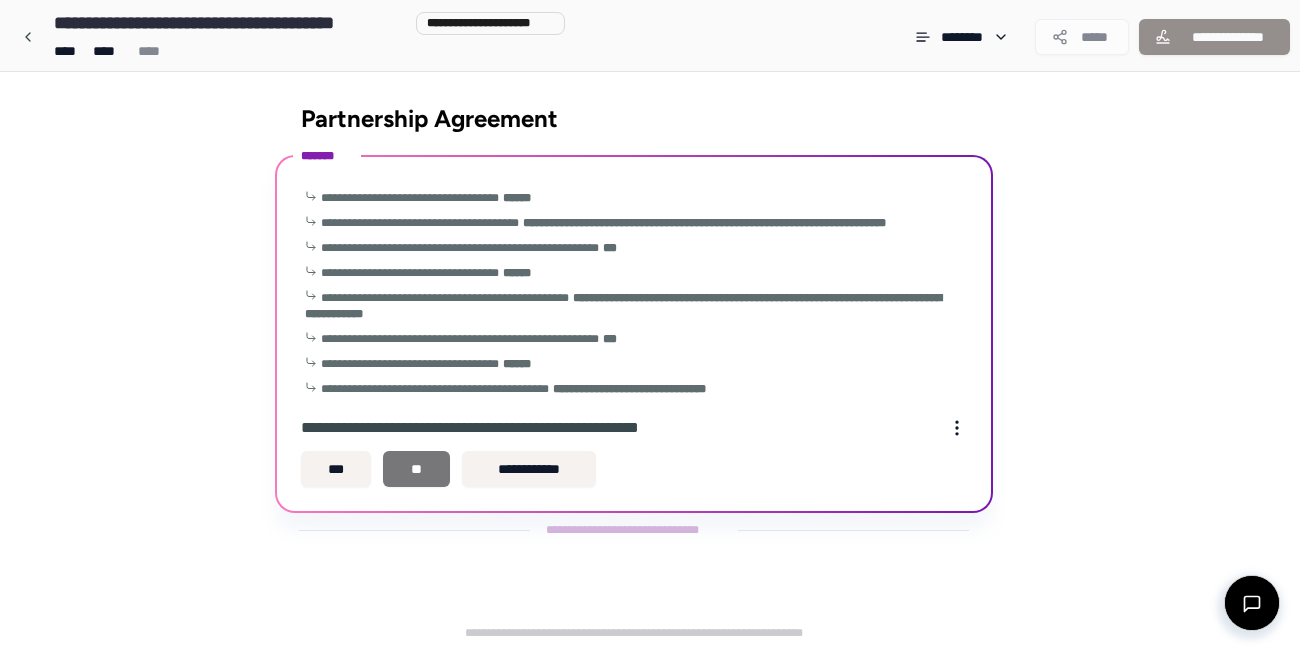 click on "**" at bounding box center (416, 469) 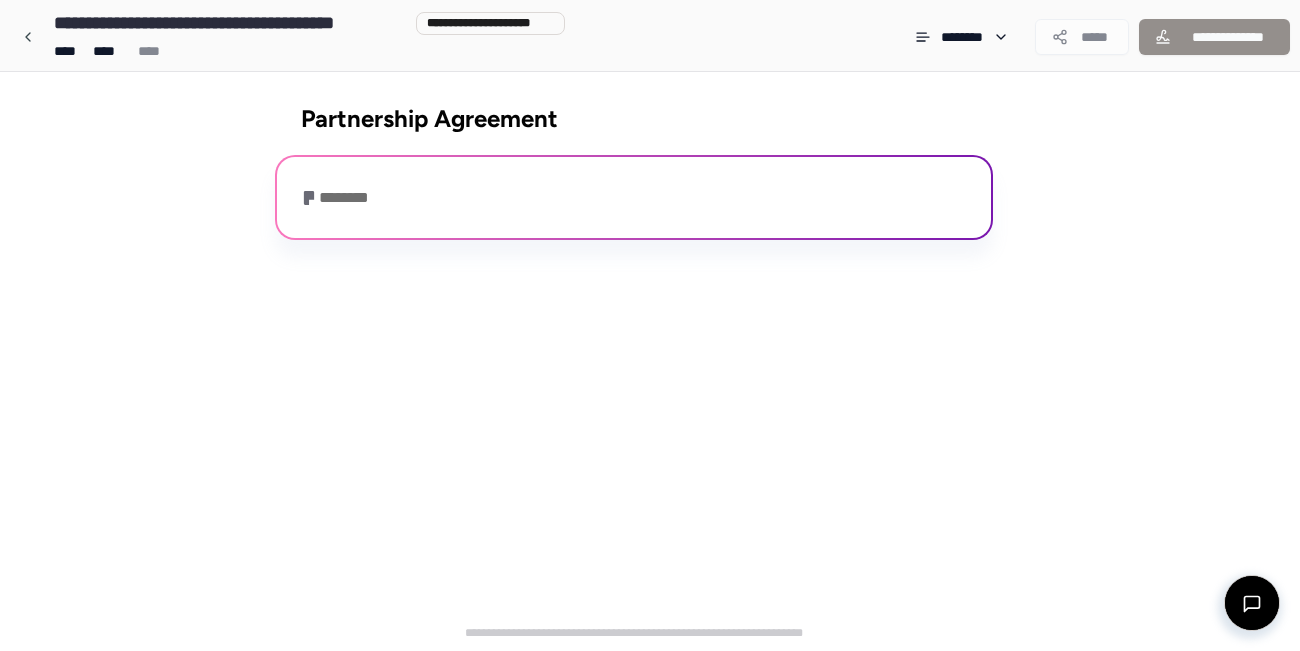 click on "Partnership Agreement ********" at bounding box center [634, 182] 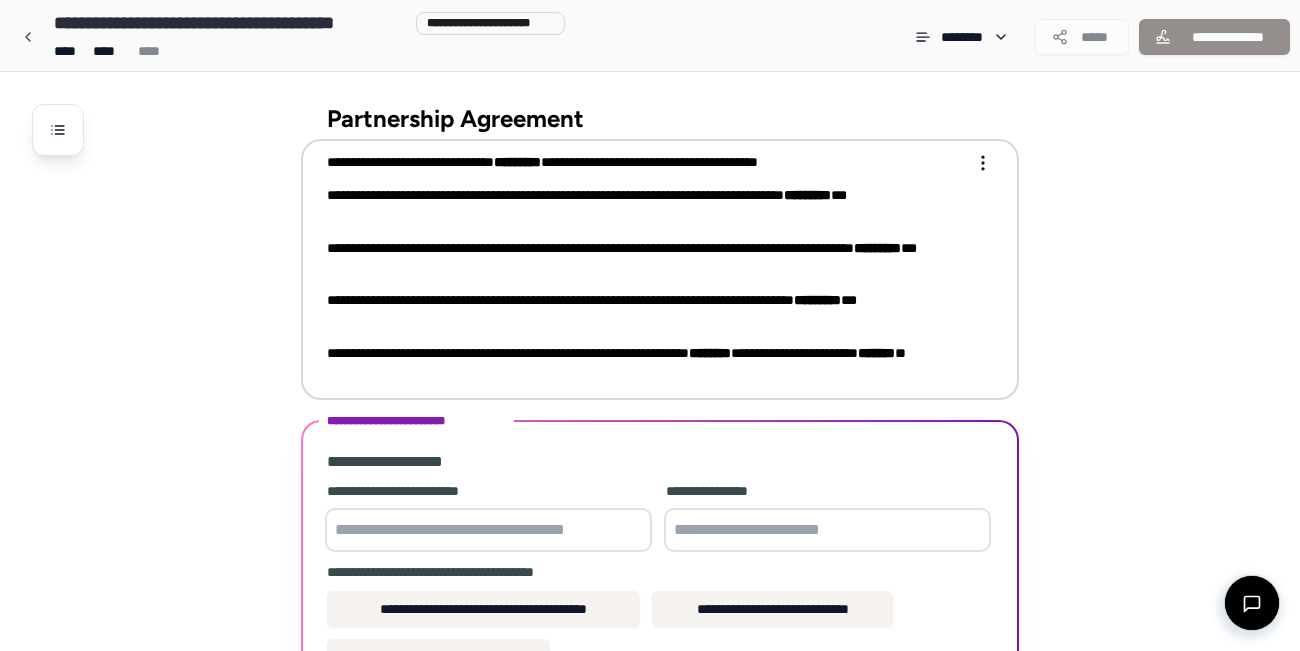 scroll, scrollTop: 288, scrollLeft: 0, axis: vertical 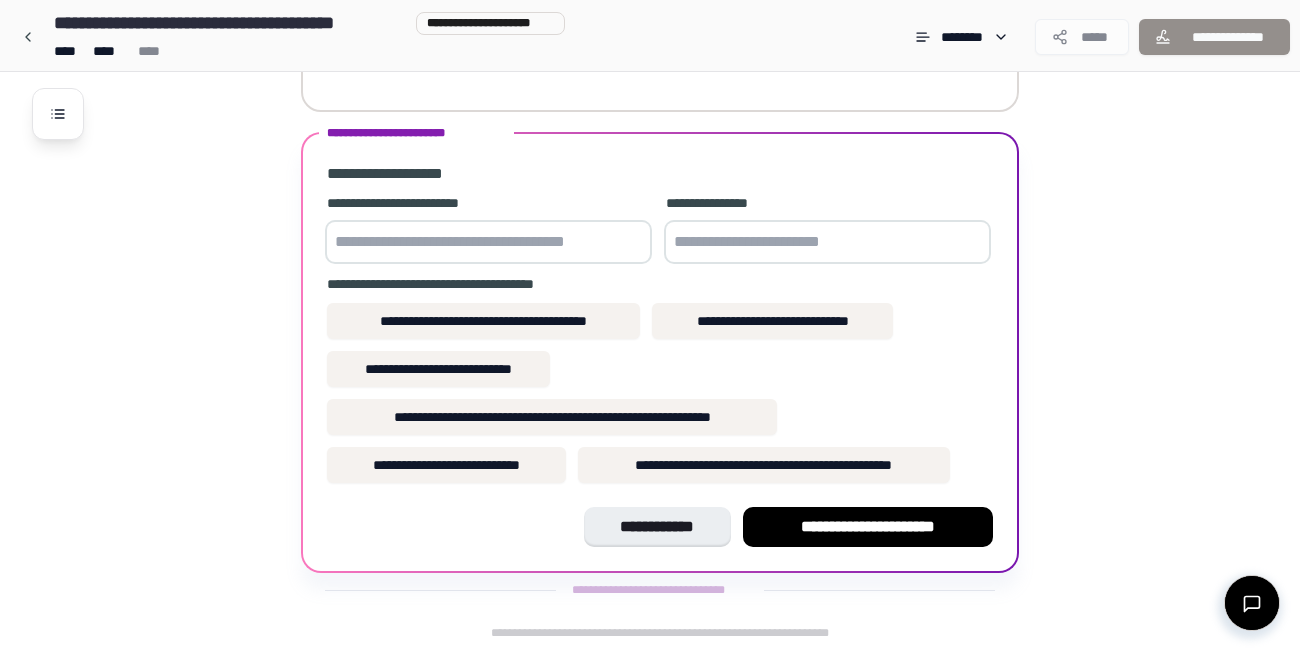 click at bounding box center [488, 242] 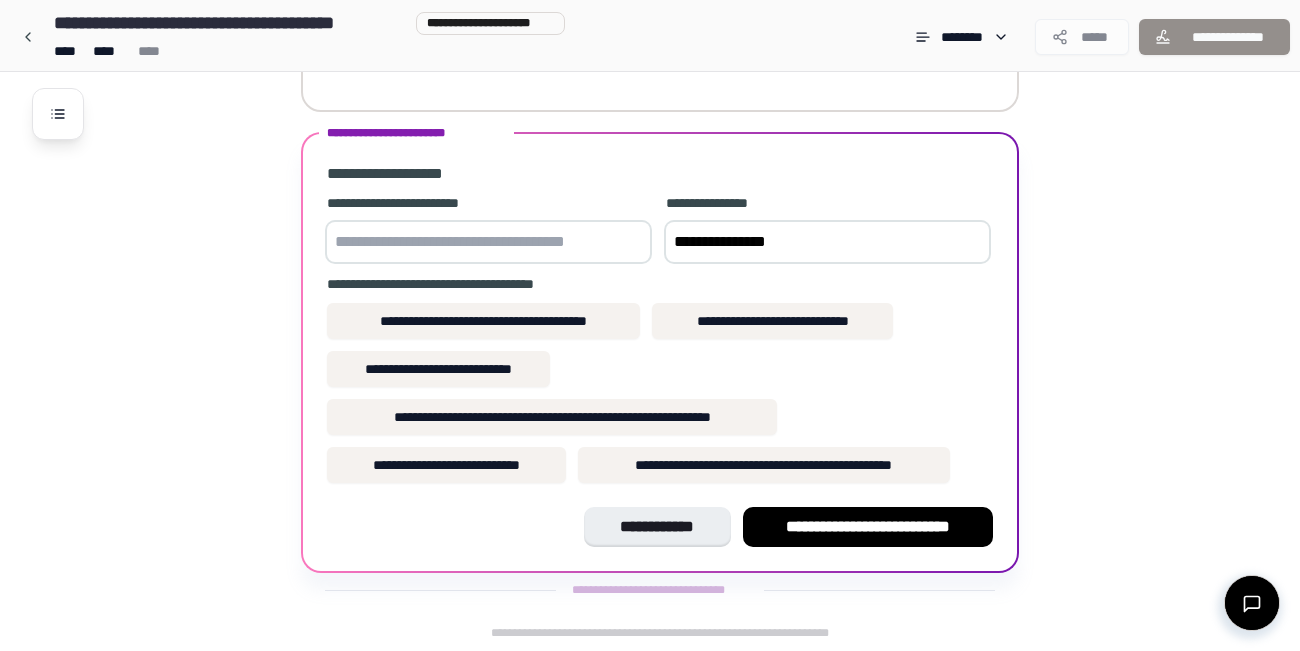 type on "**********" 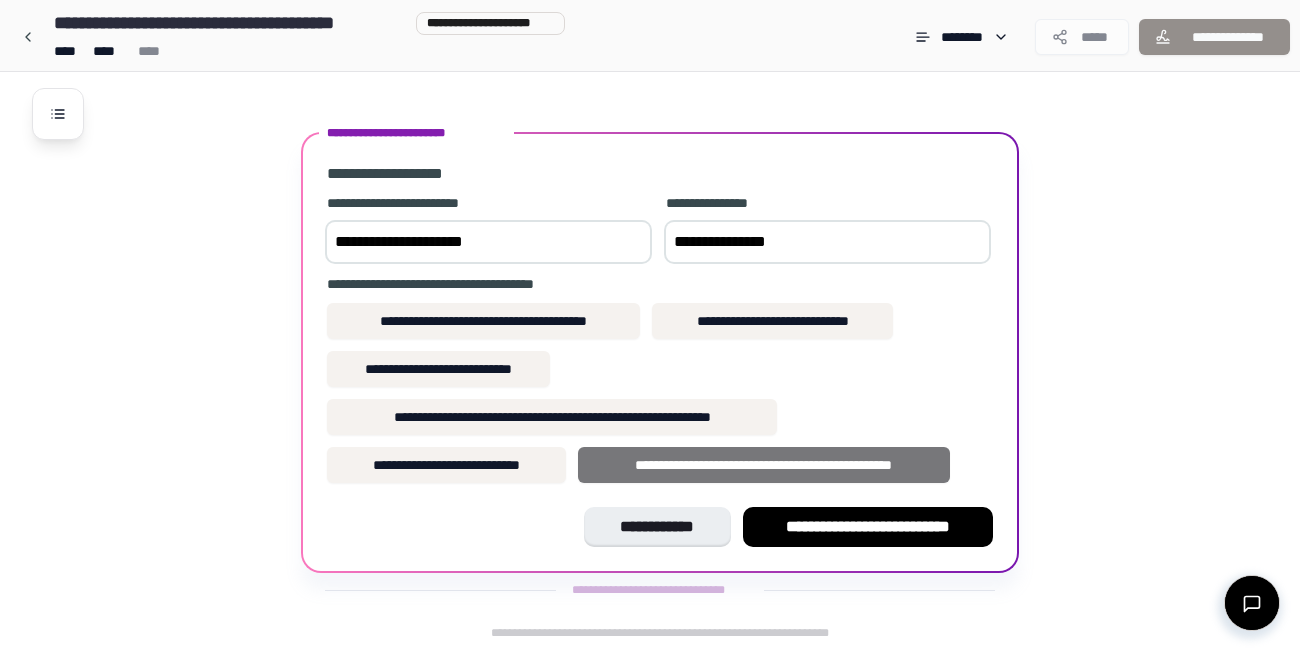 type on "**********" 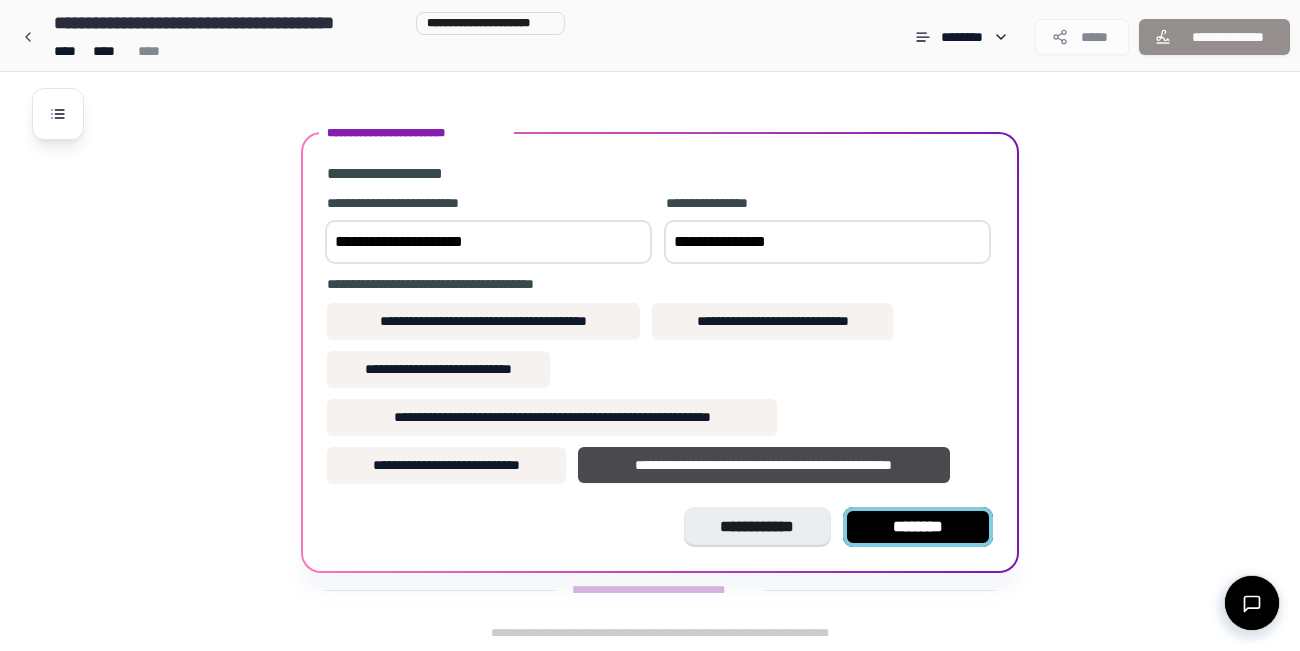click on "********" at bounding box center [918, 527] 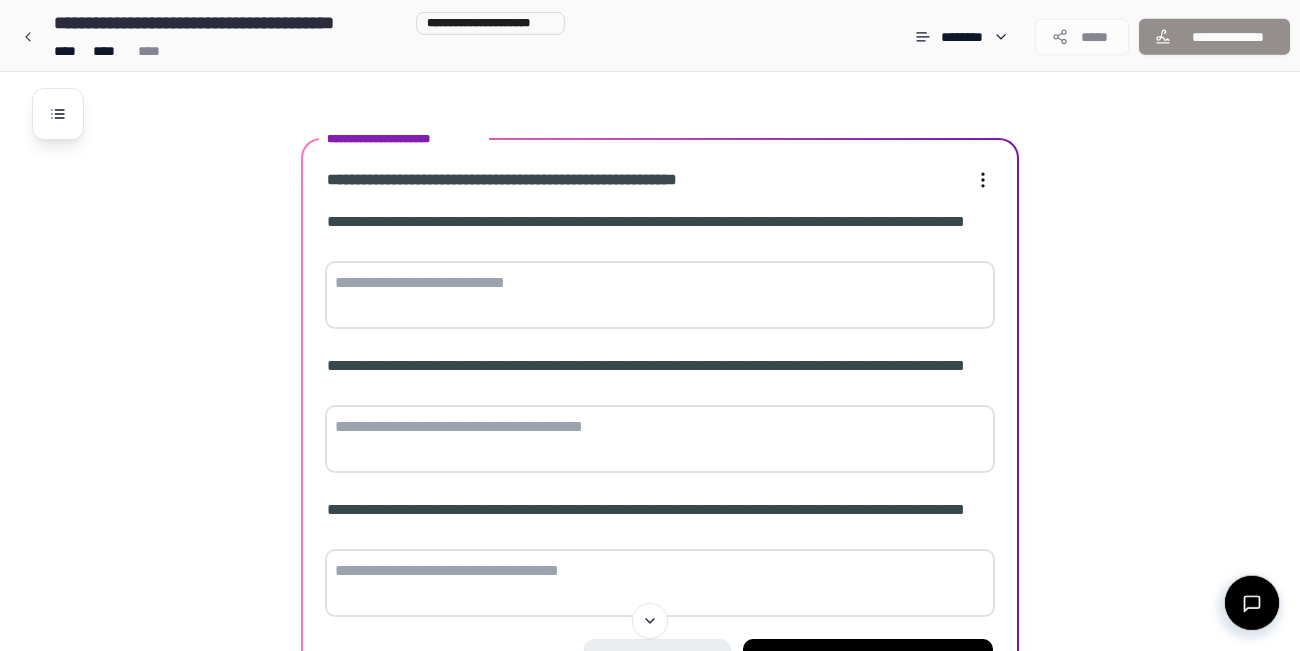 scroll, scrollTop: 512, scrollLeft: 0, axis: vertical 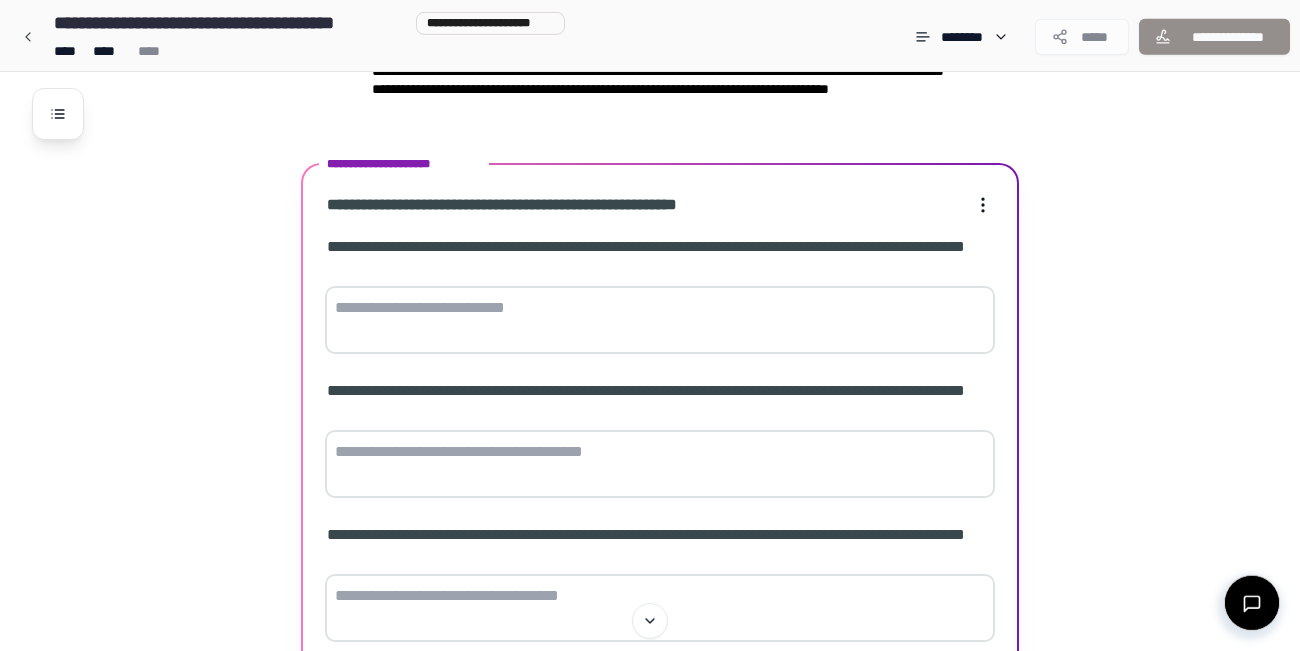 click at bounding box center [660, 320] 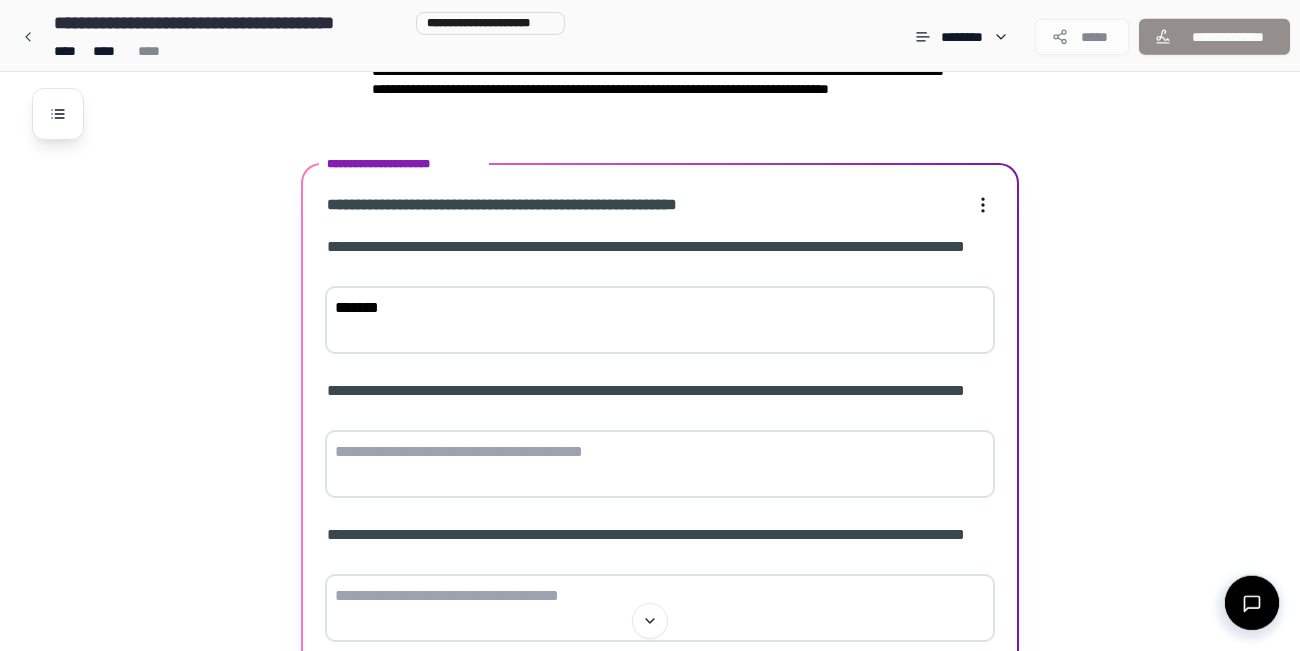 type on "*******" 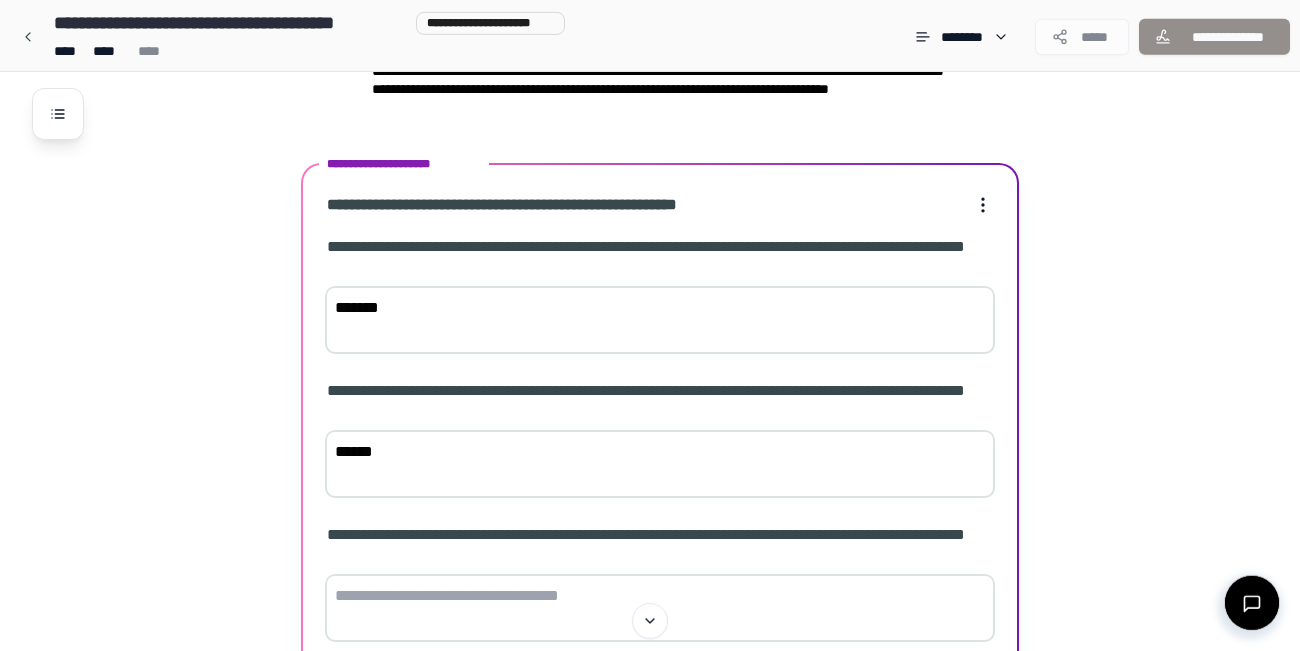 scroll, scrollTop: 669, scrollLeft: 0, axis: vertical 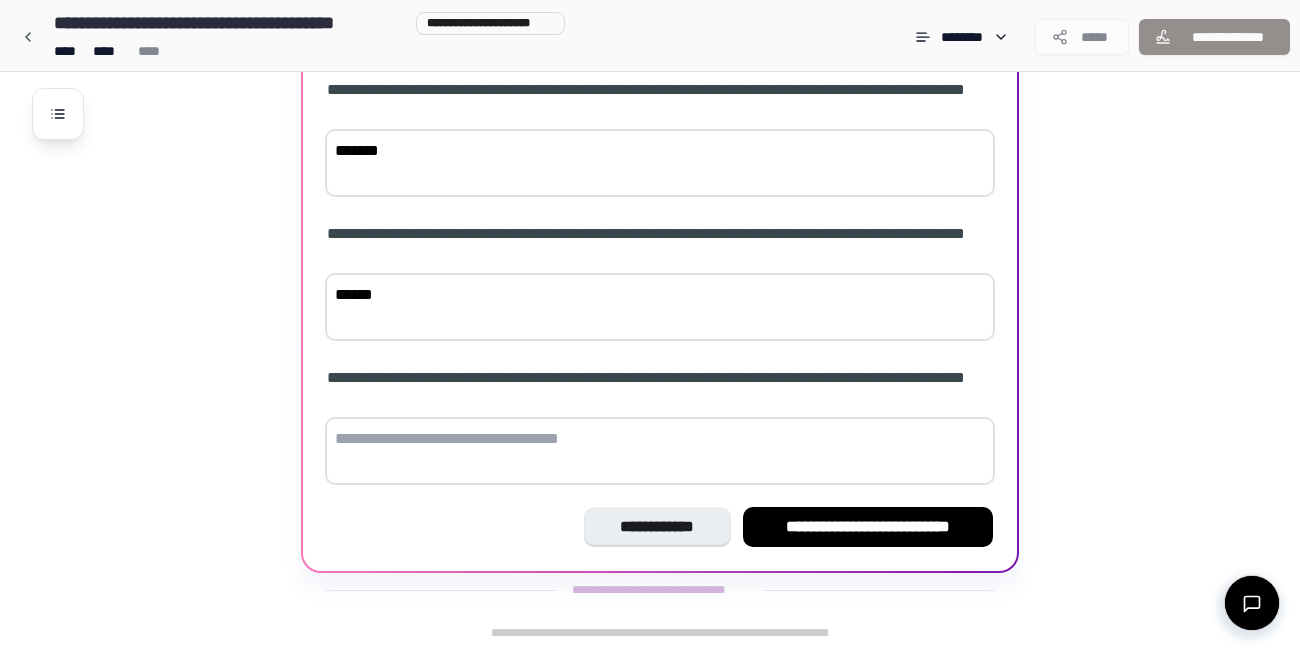 type on "******" 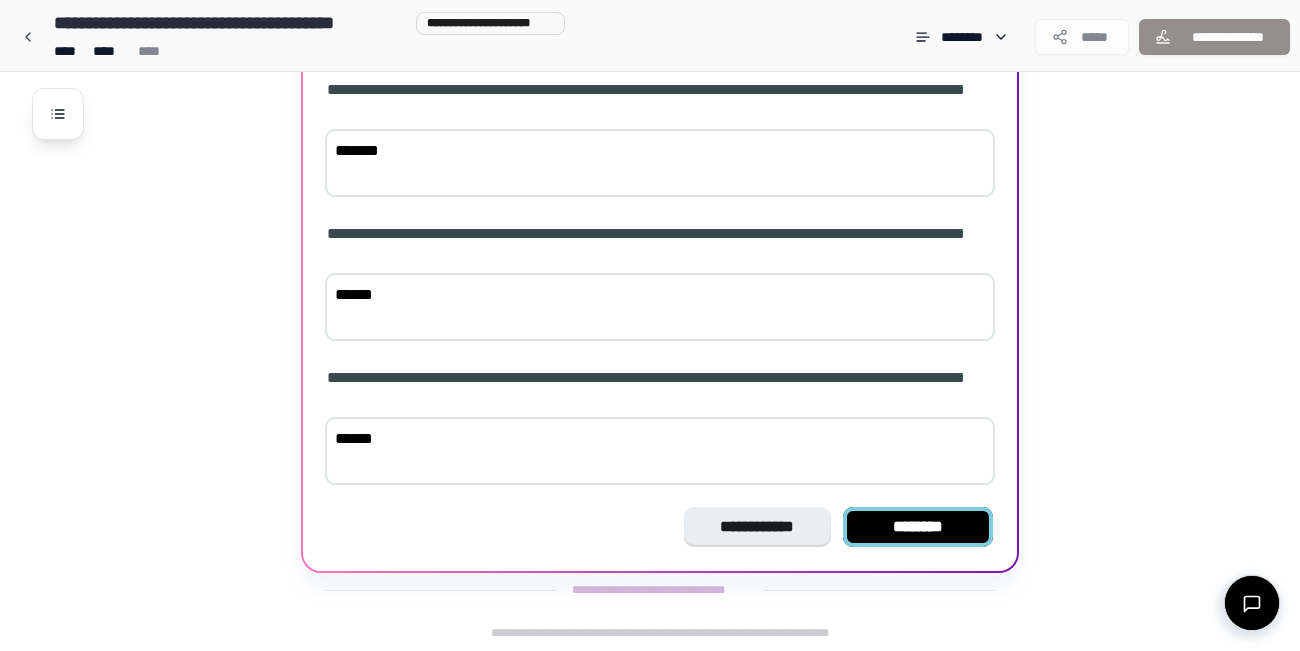 type on "******" 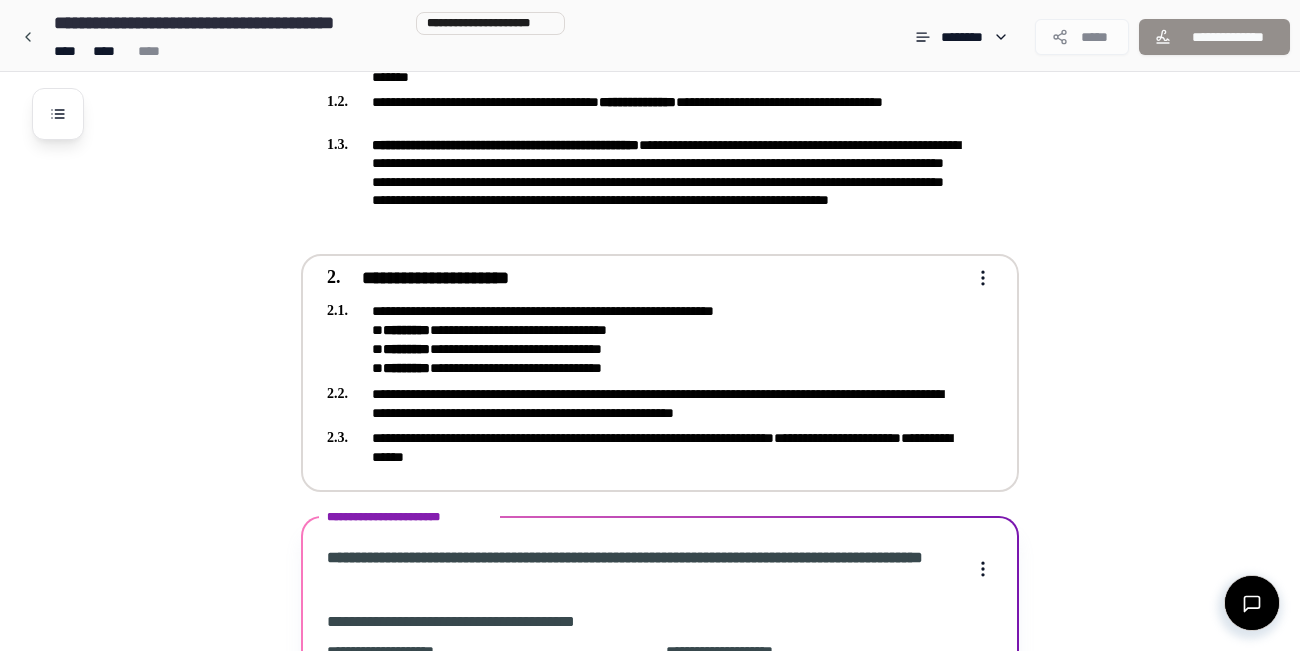 scroll, scrollTop: 803, scrollLeft: 0, axis: vertical 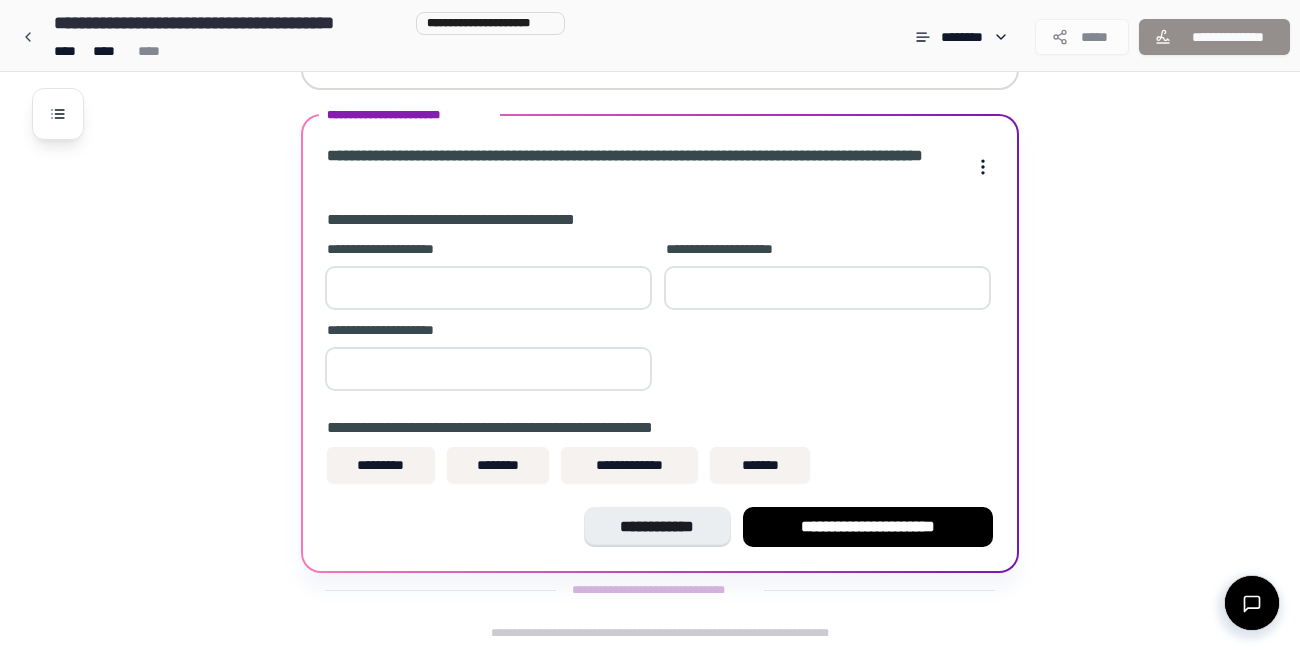 click at bounding box center (488, 288) 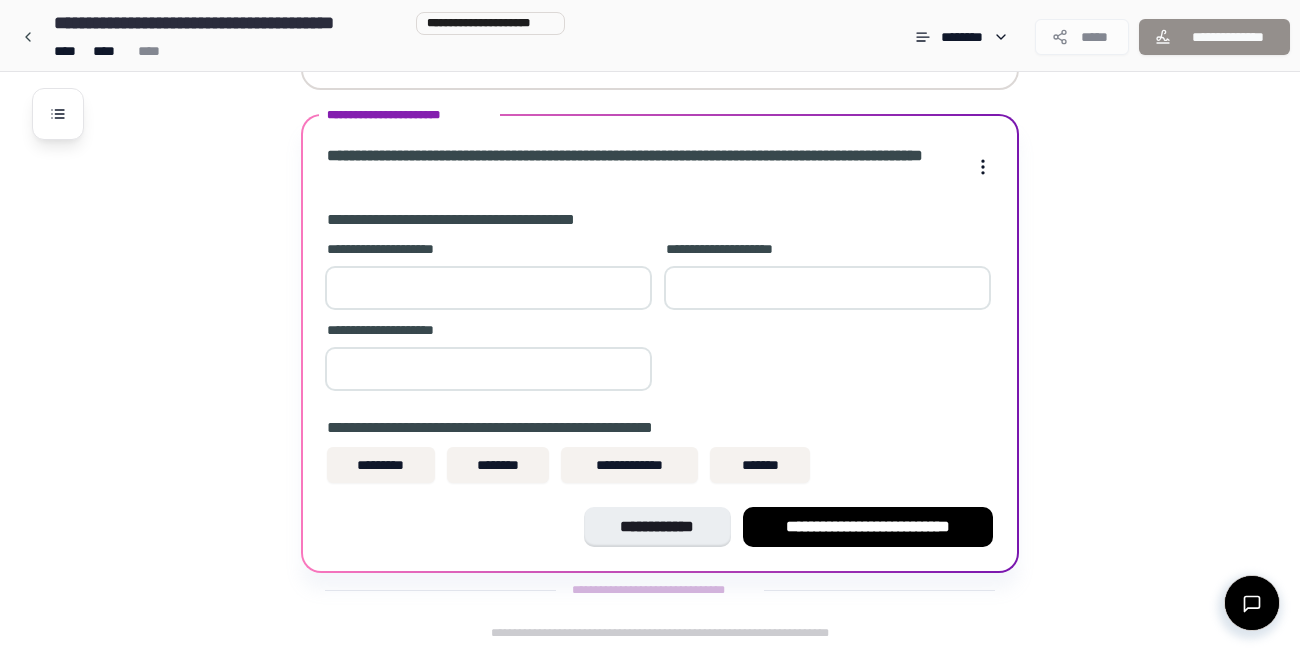 type on "**" 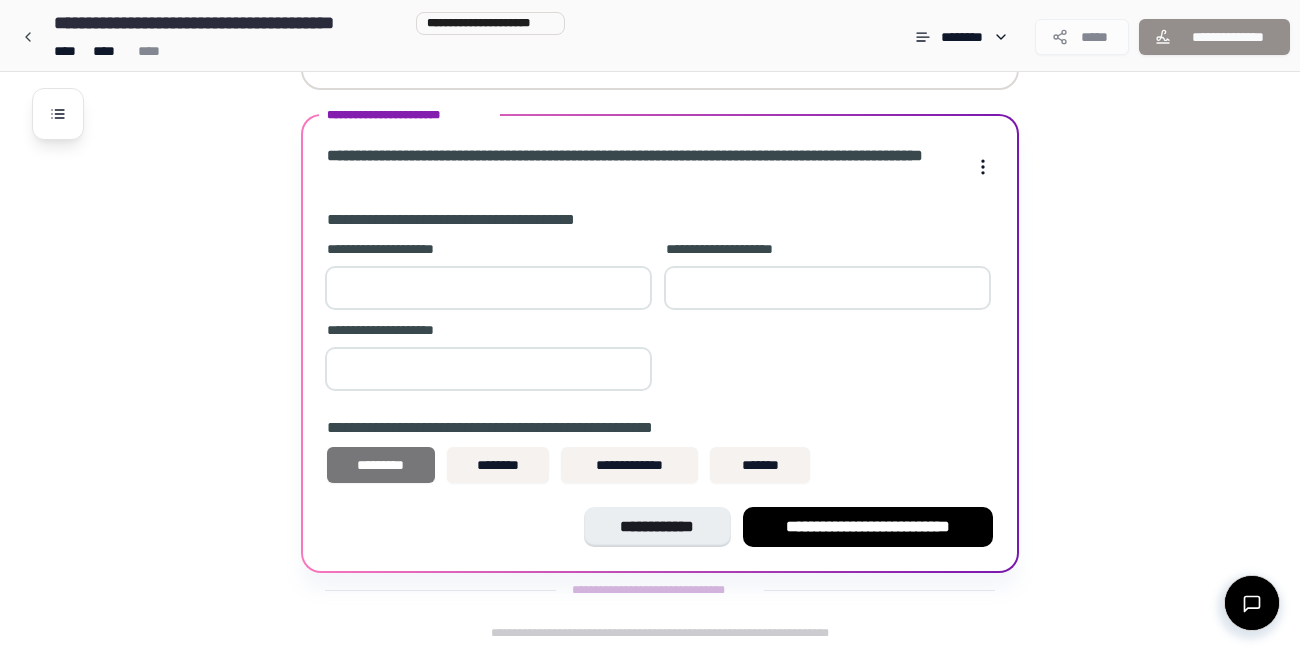 type on "**" 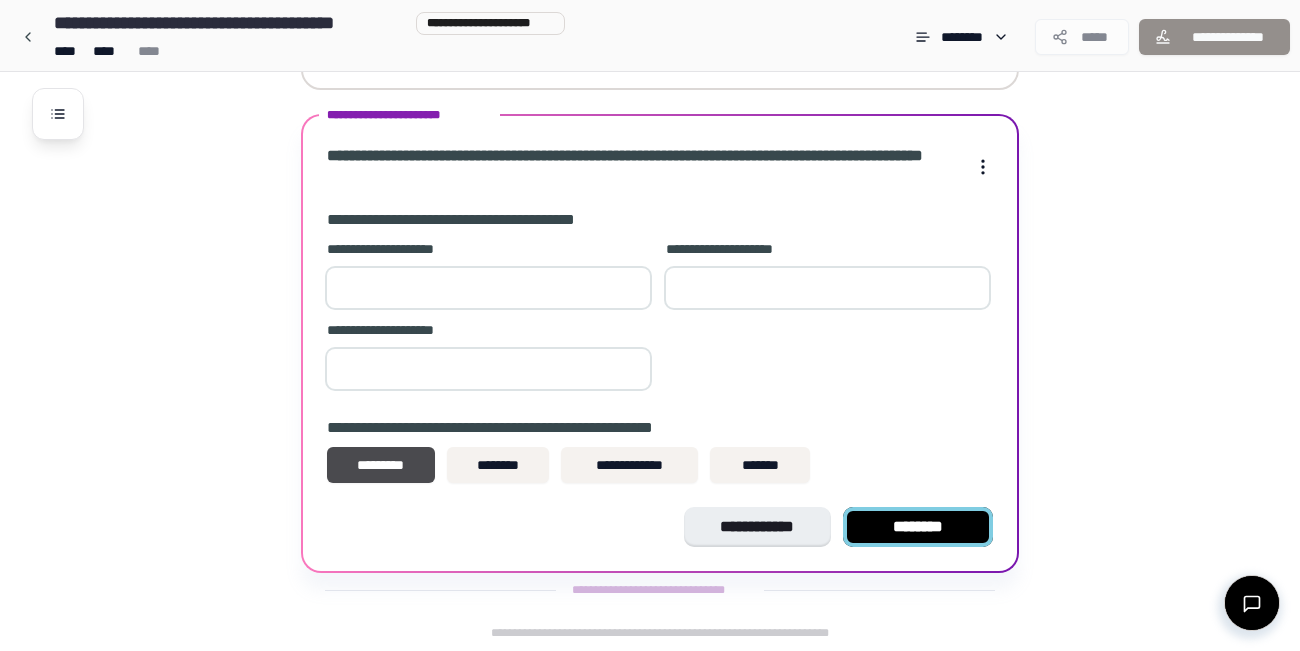 click on "********" at bounding box center [918, 527] 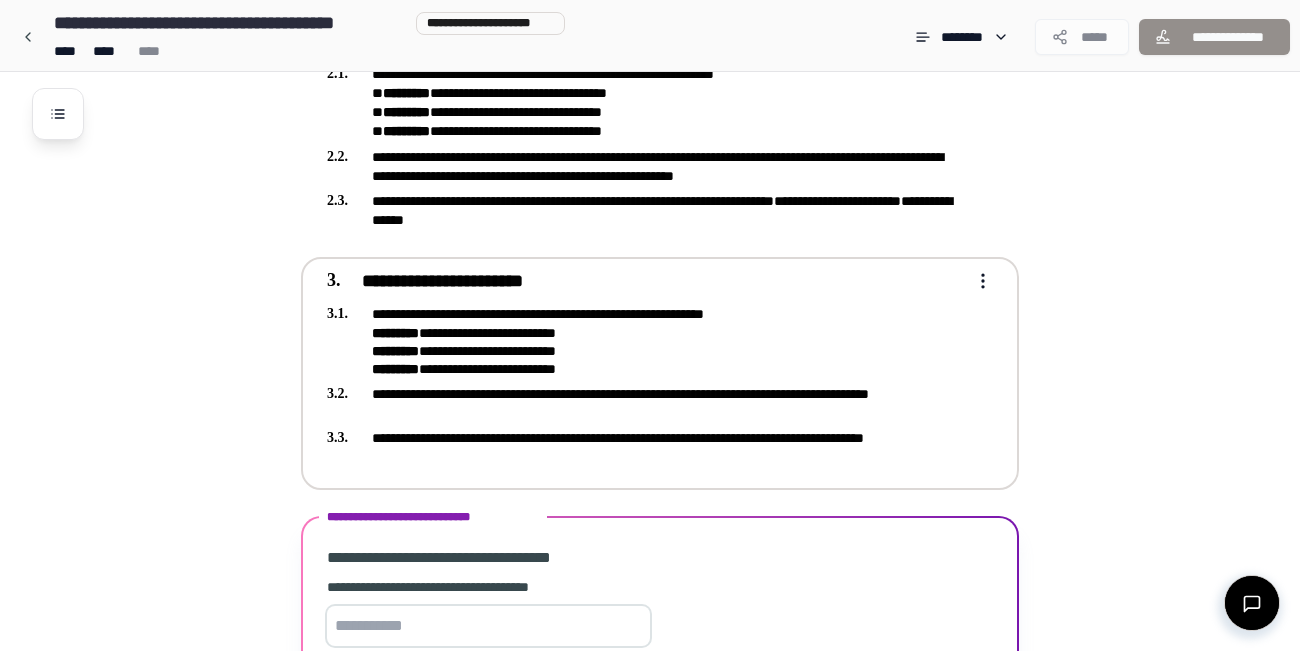 scroll, scrollTop: 878, scrollLeft: 0, axis: vertical 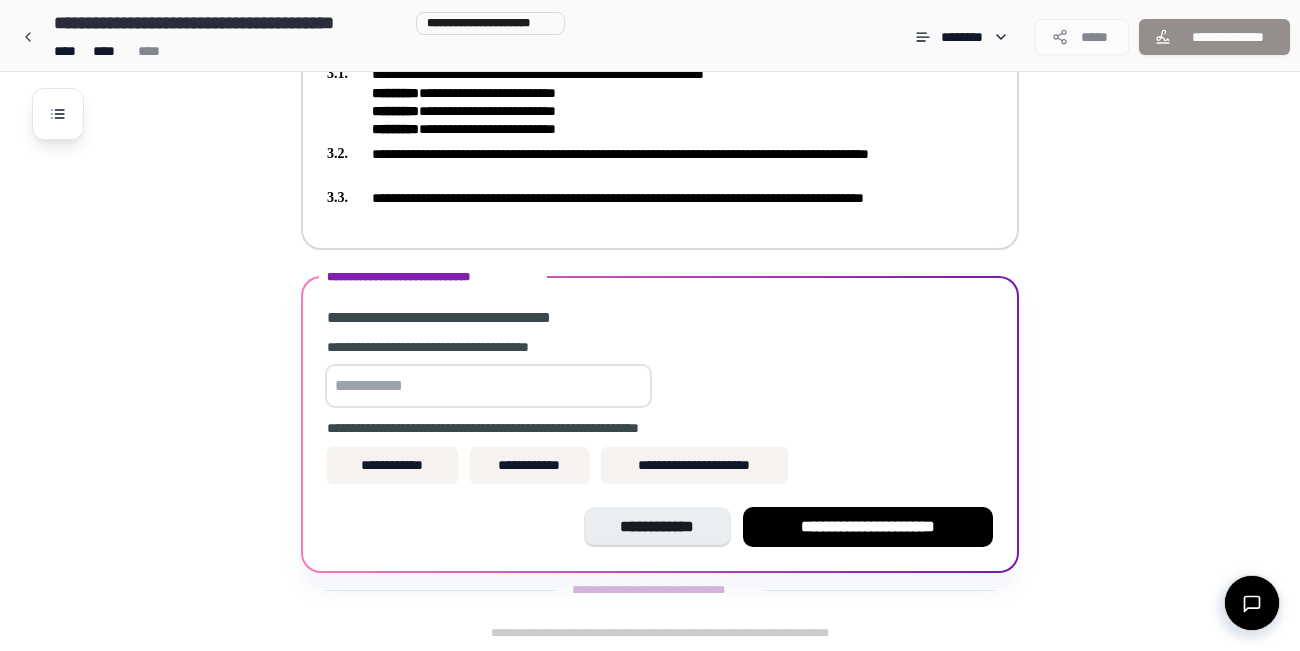 click at bounding box center (488, 386) 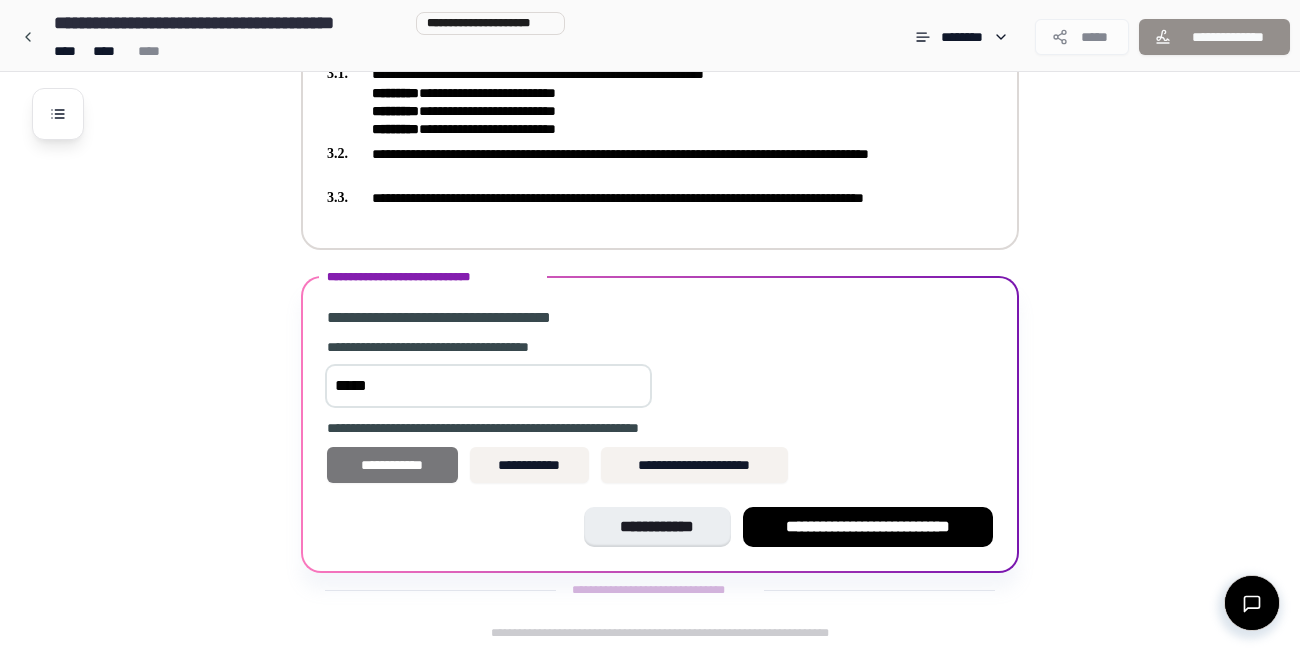 type on "*****" 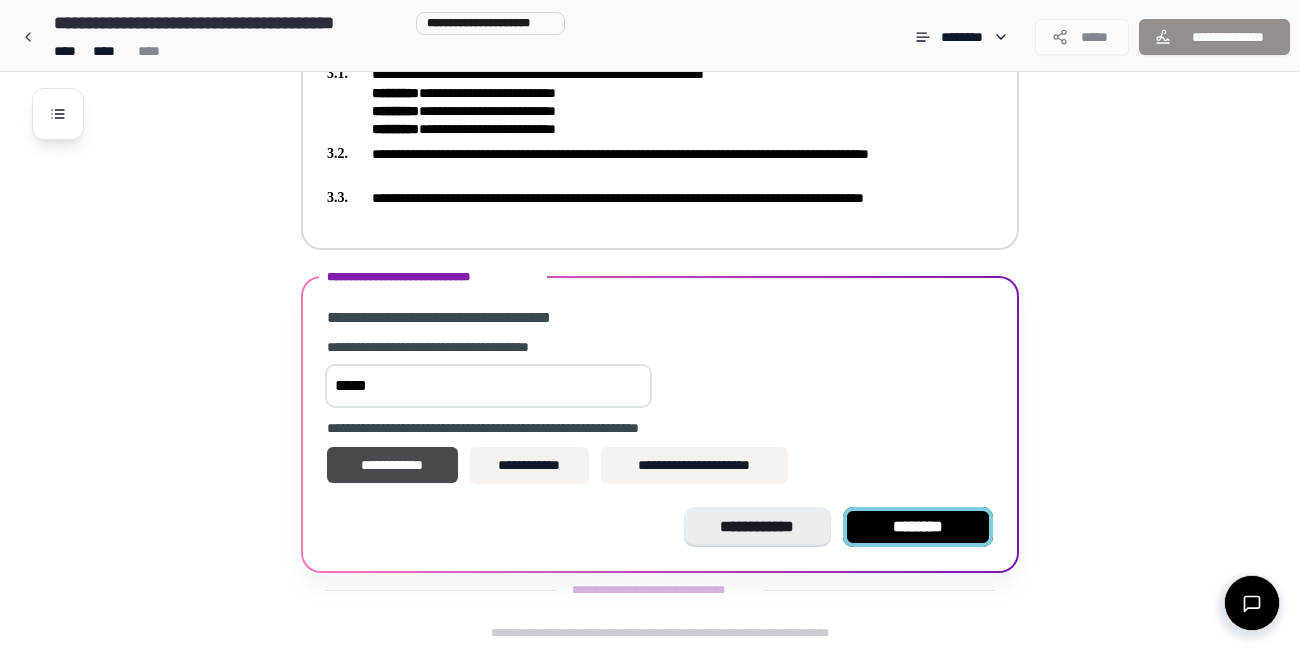 click on "********" at bounding box center (918, 527) 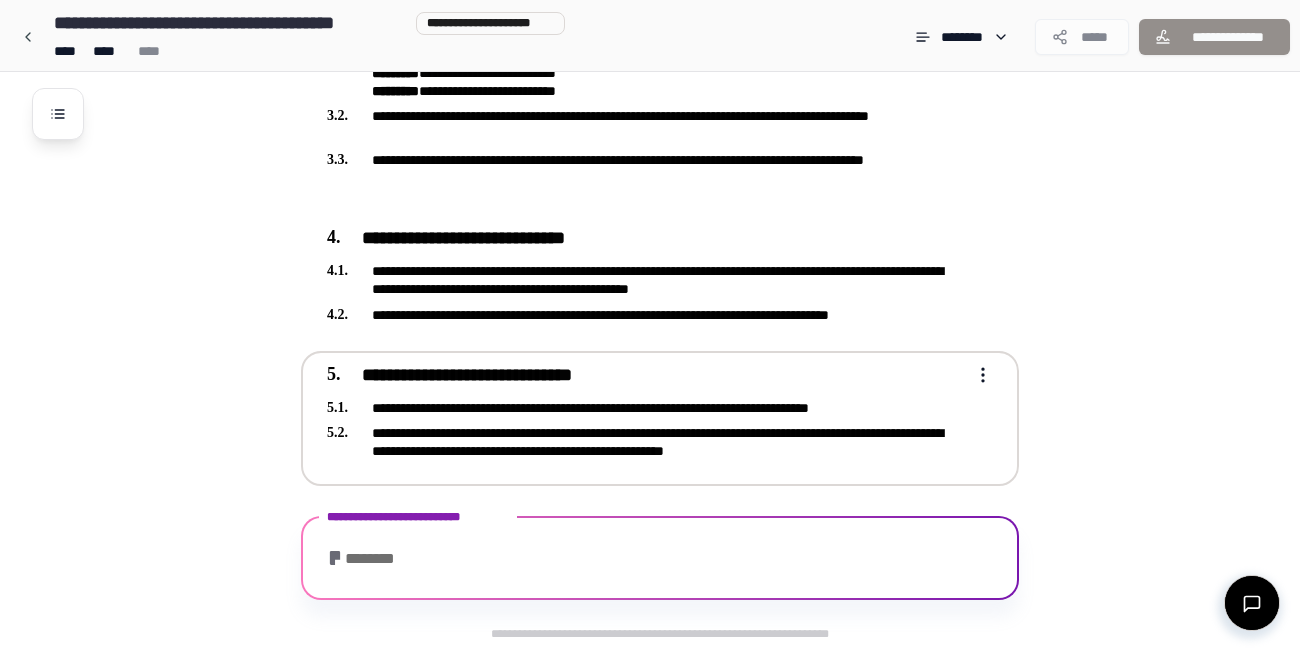 scroll, scrollTop: 1034, scrollLeft: 0, axis: vertical 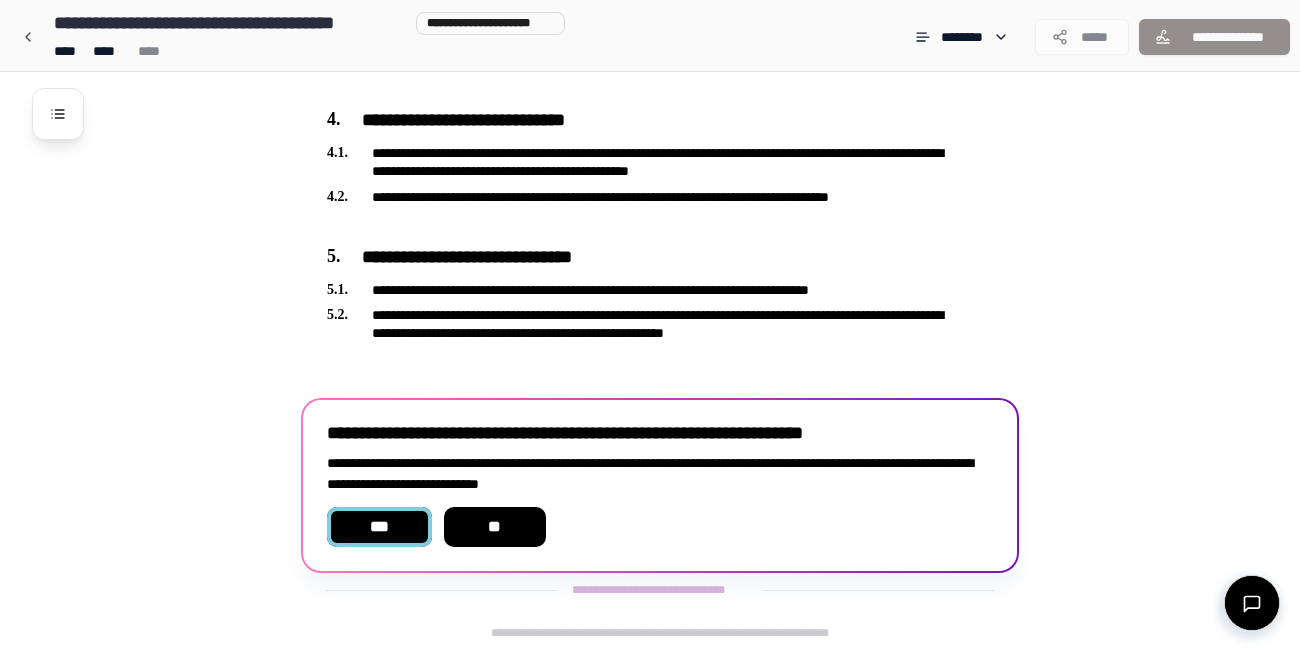 click on "***" at bounding box center [379, 527] 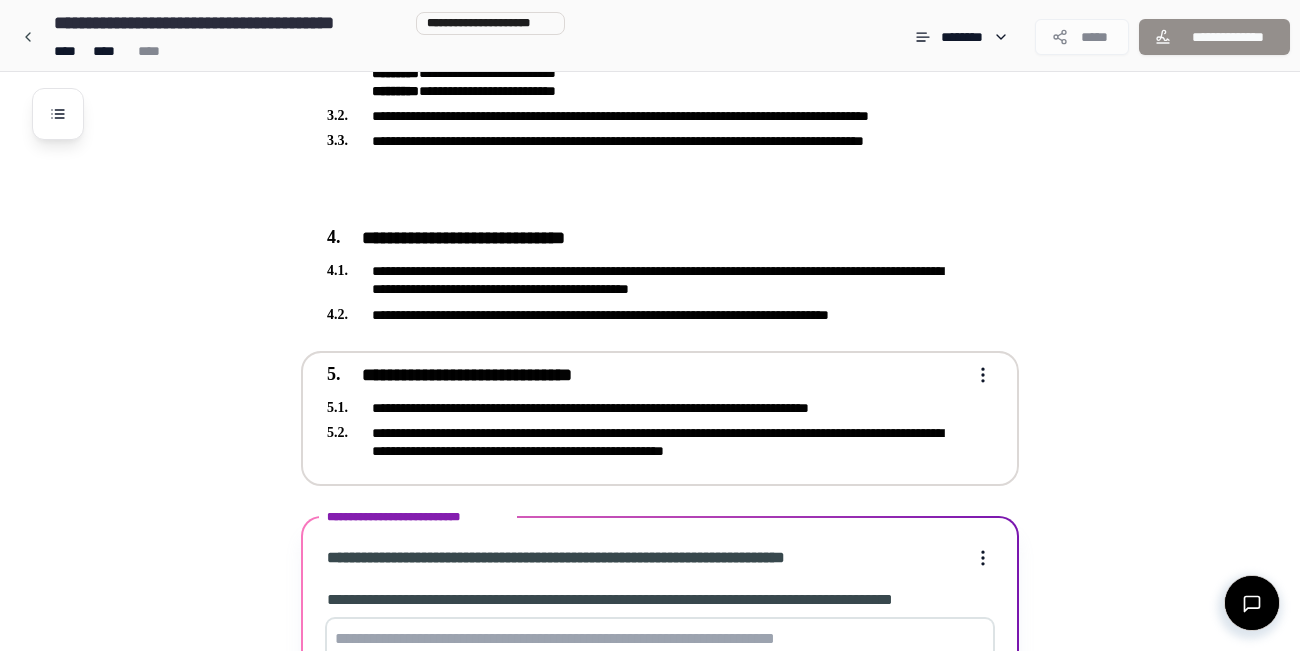 scroll, scrollTop: 1360, scrollLeft: 0, axis: vertical 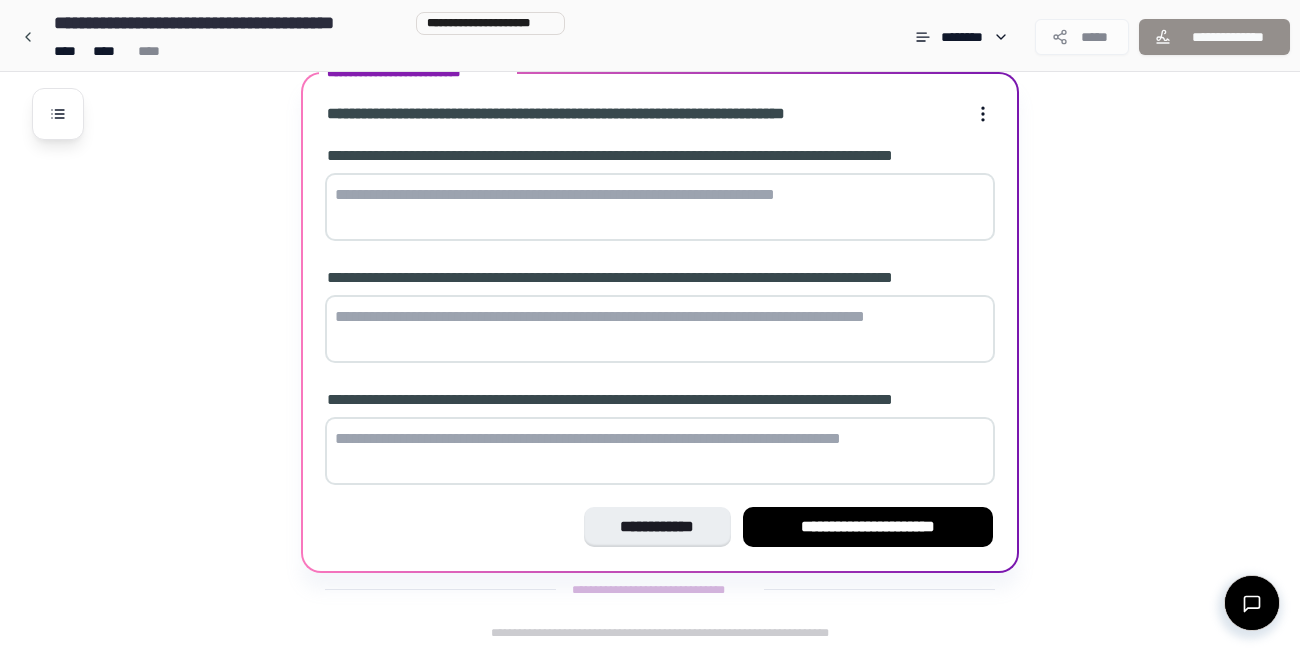 click at bounding box center (660, 451) 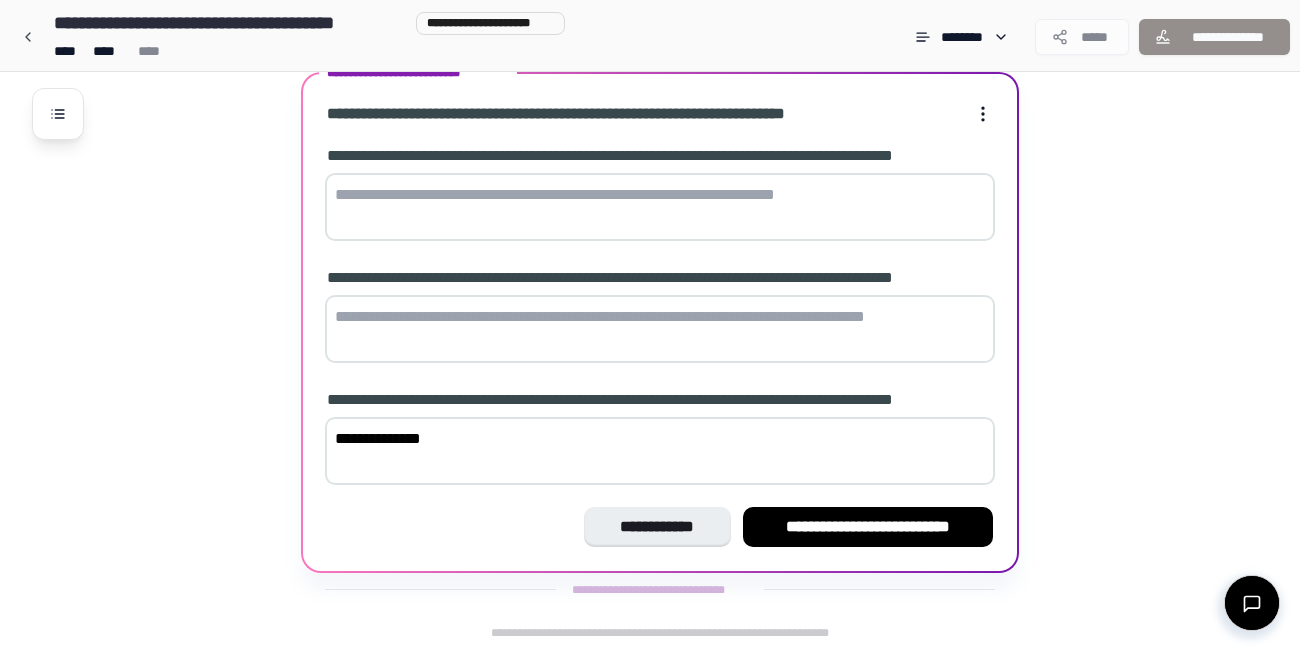 type on "**********" 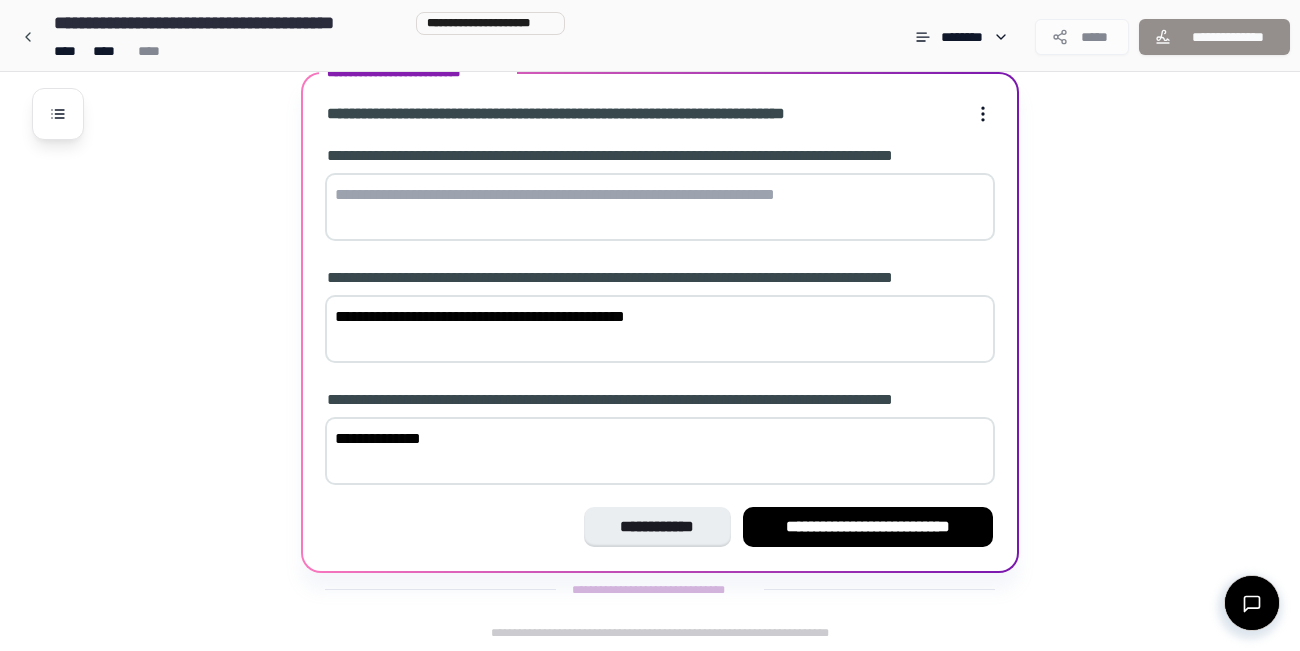 click at bounding box center [660, 207] 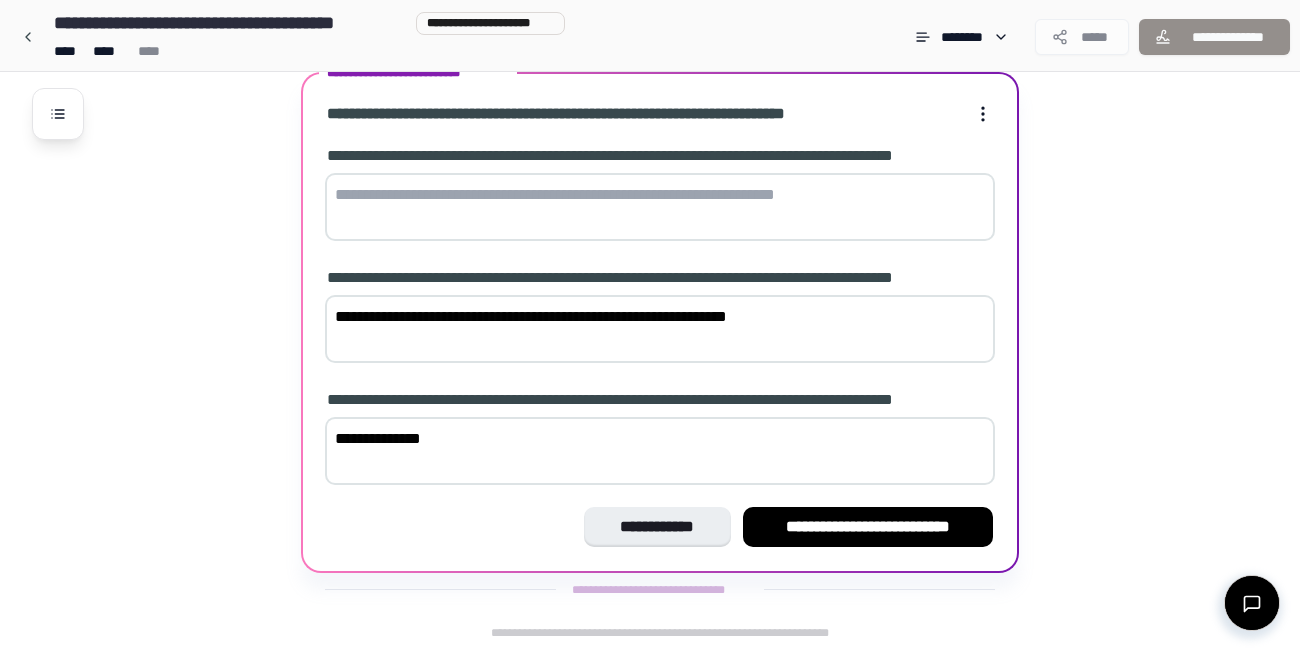 type on "**********" 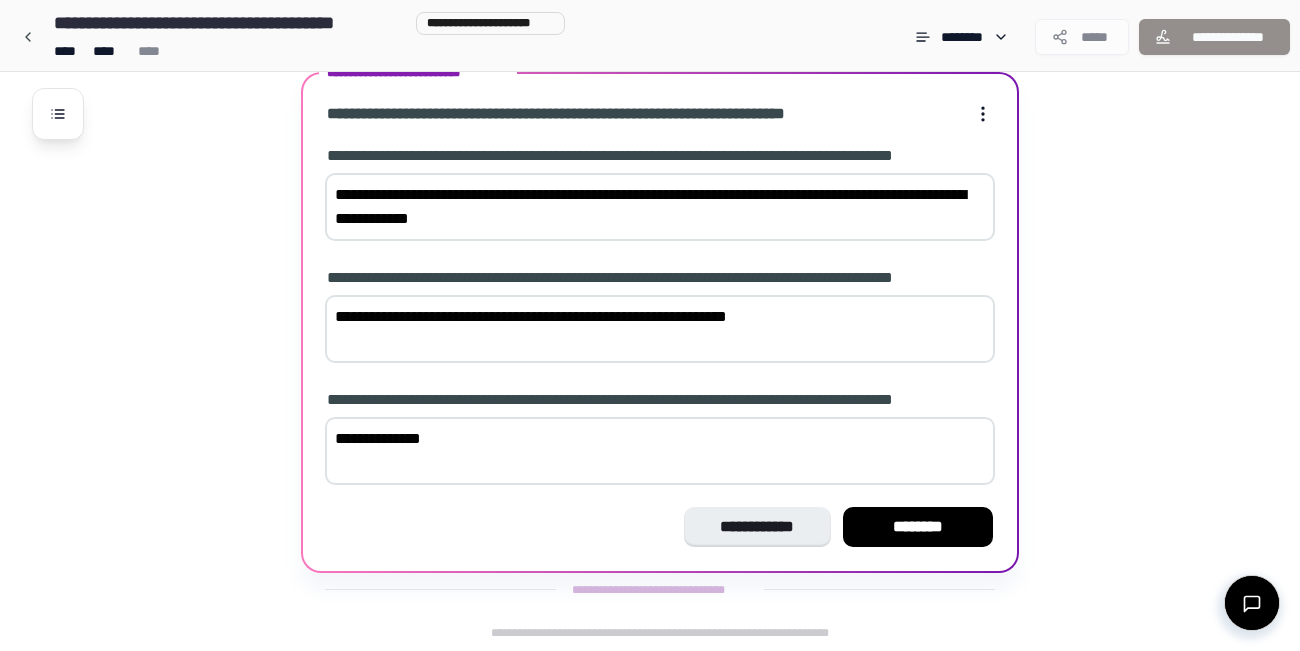 type on "**********" 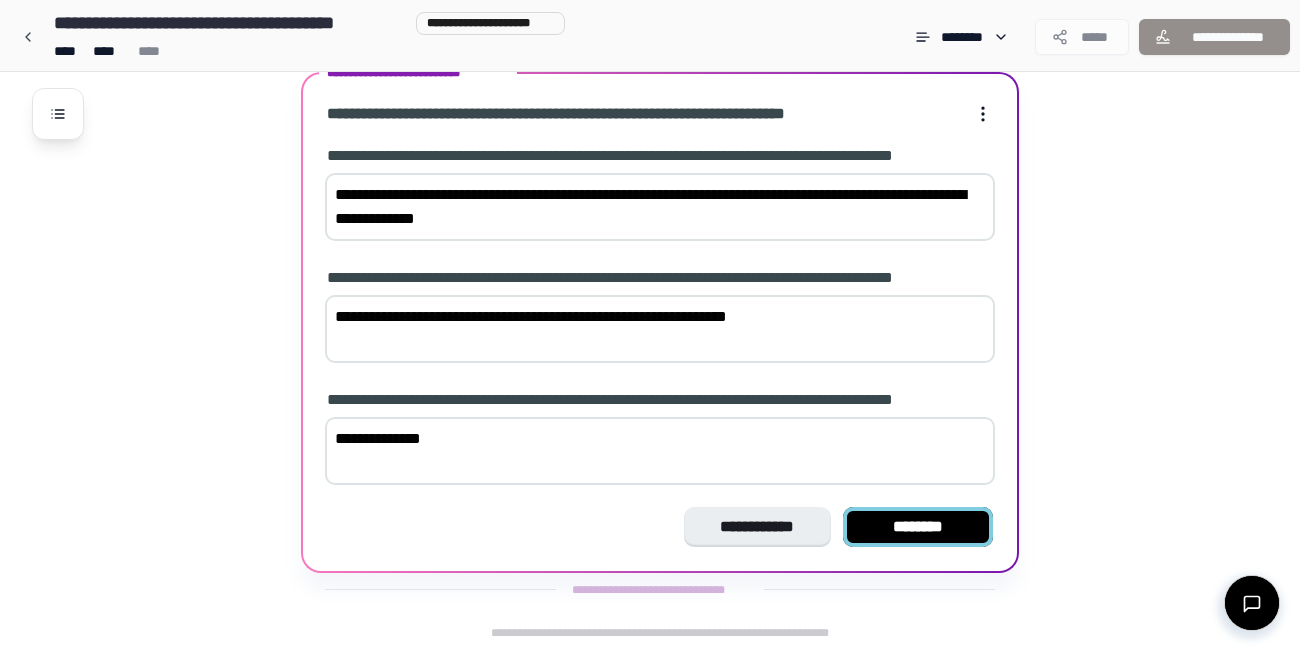 click on "********" at bounding box center (918, 527) 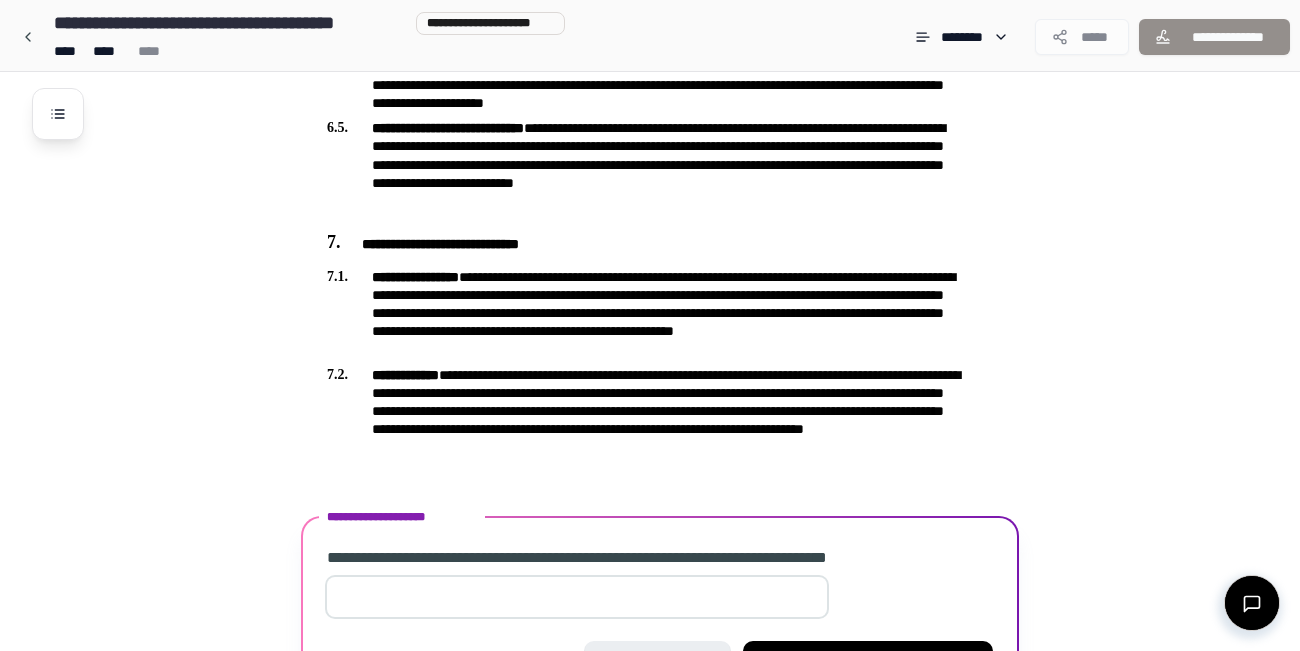 scroll, scrollTop: 1964, scrollLeft: 0, axis: vertical 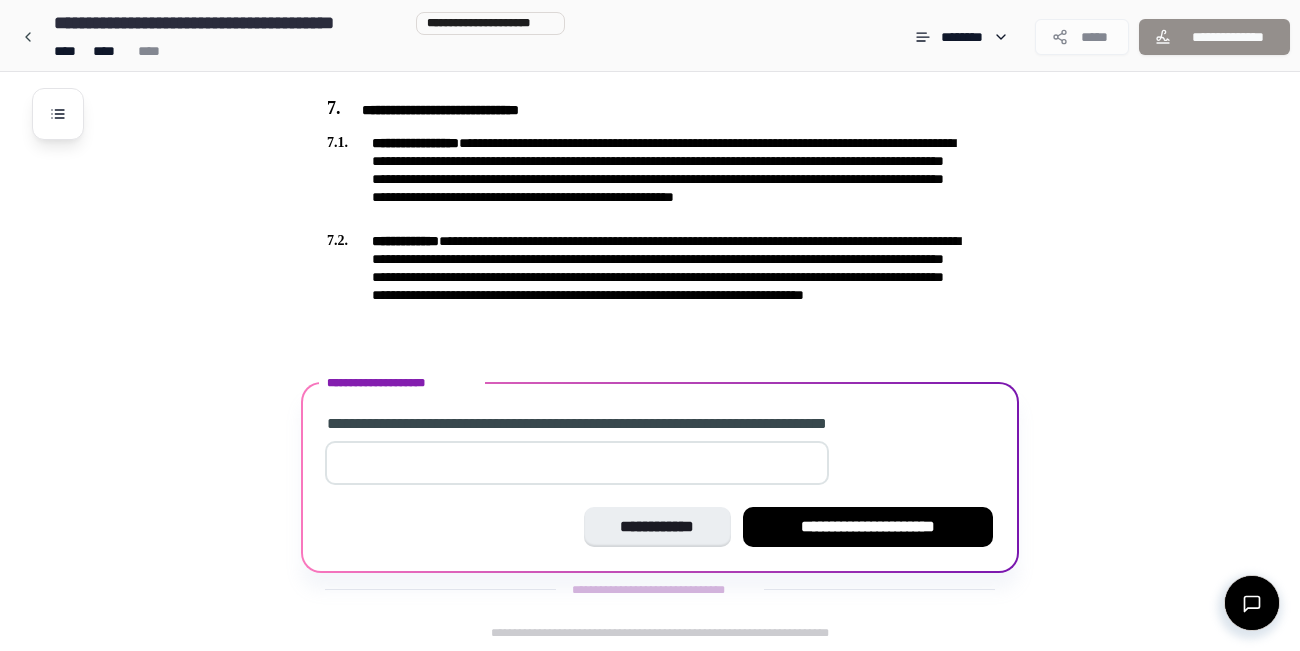 click at bounding box center [577, 463] 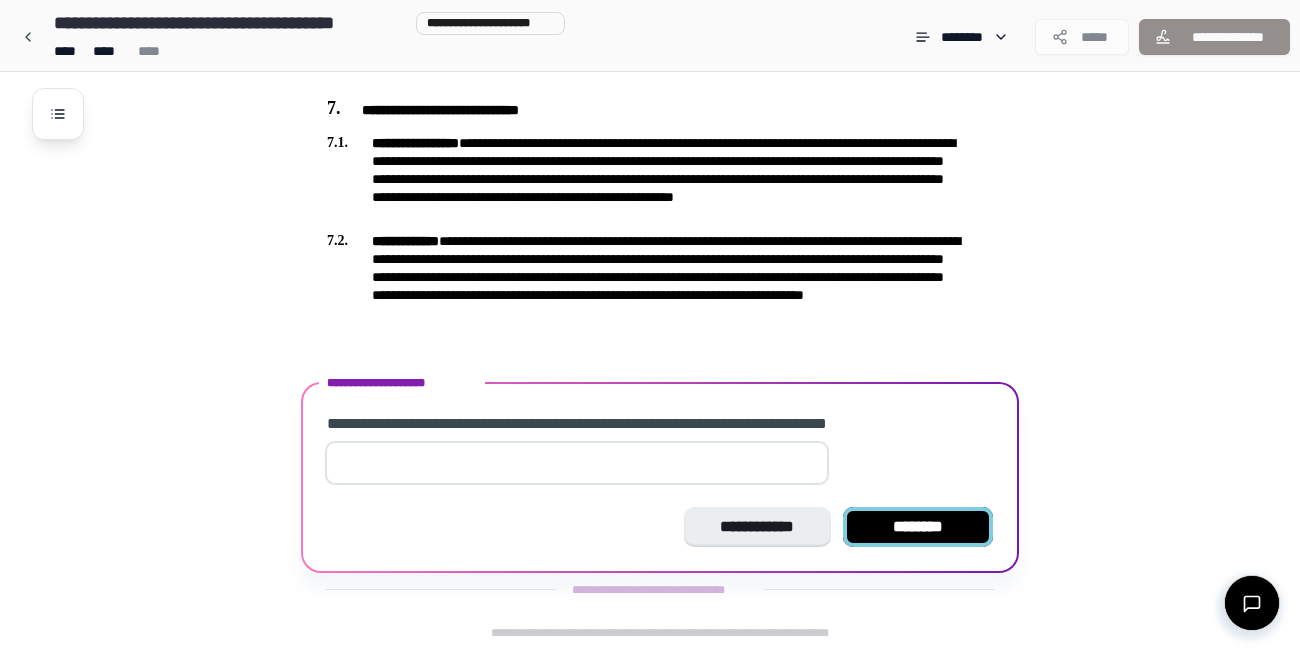 type on "**" 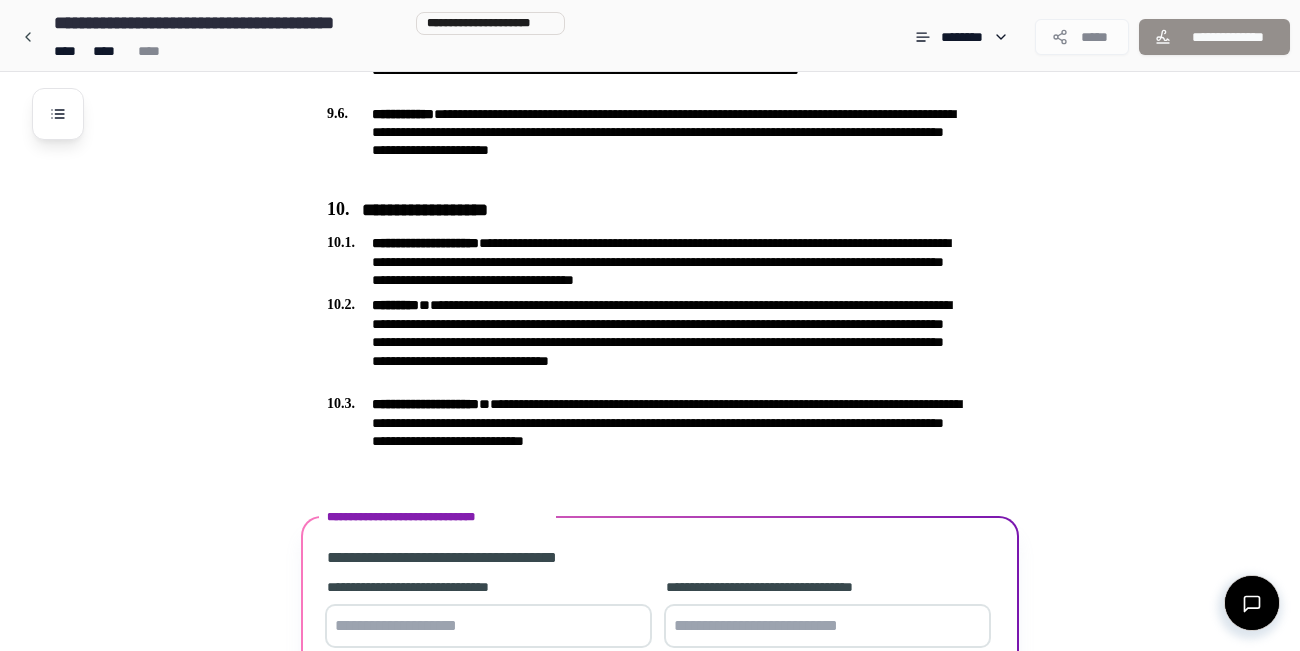 scroll, scrollTop: 3071, scrollLeft: 0, axis: vertical 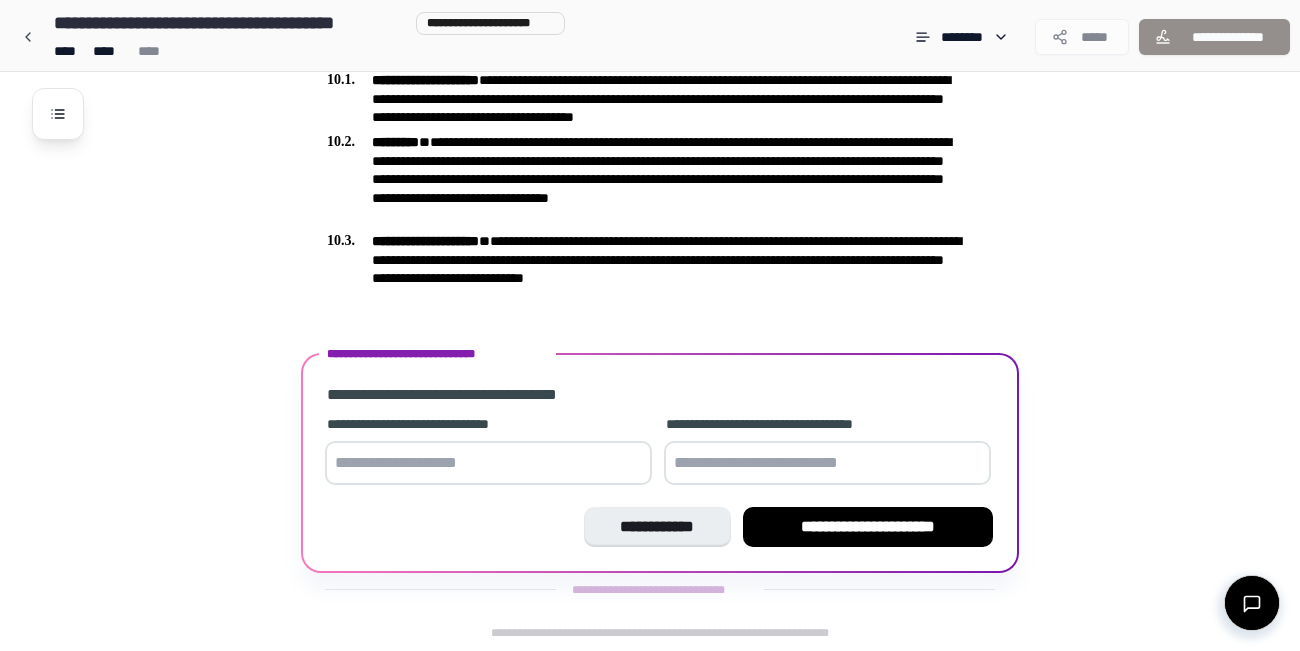 click at bounding box center (488, 463) 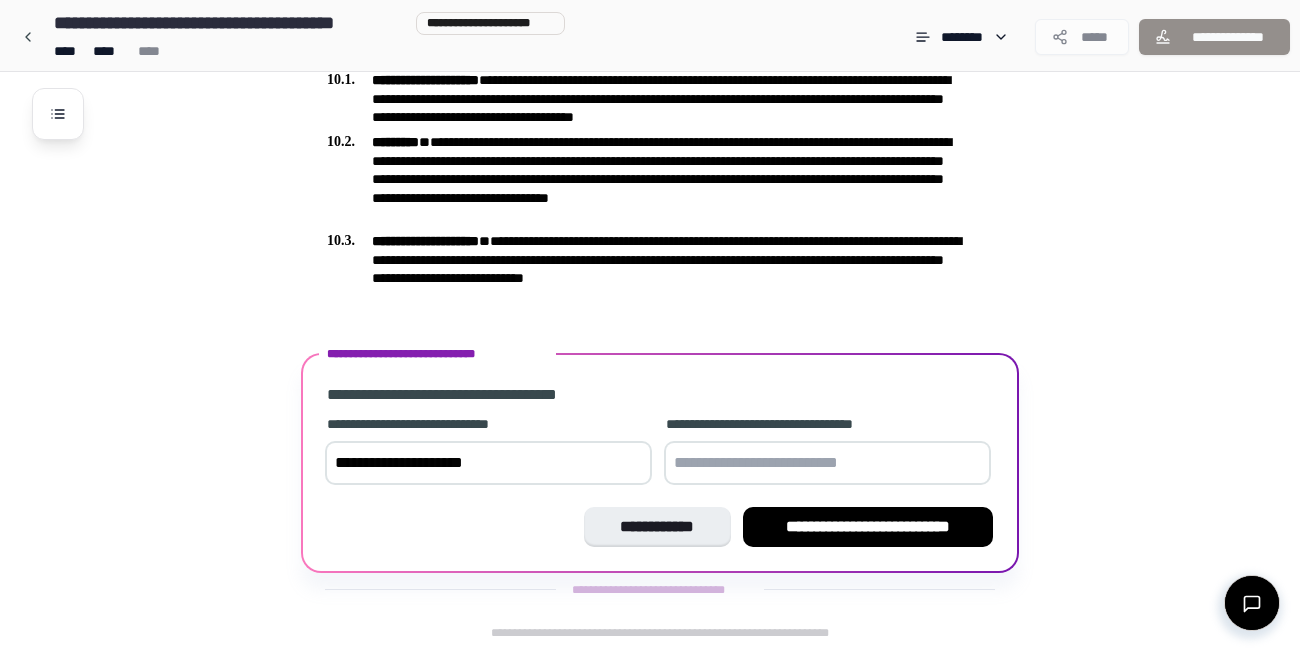 type on "**********" 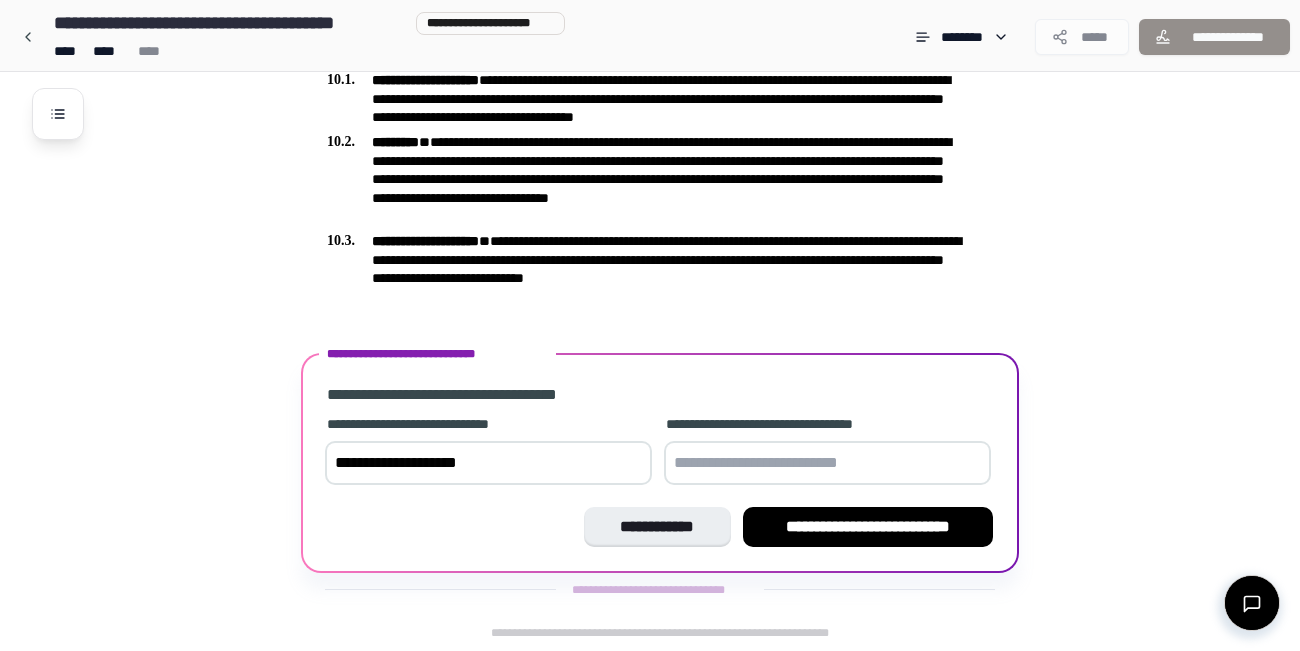 click at bounding box center [827, 463] 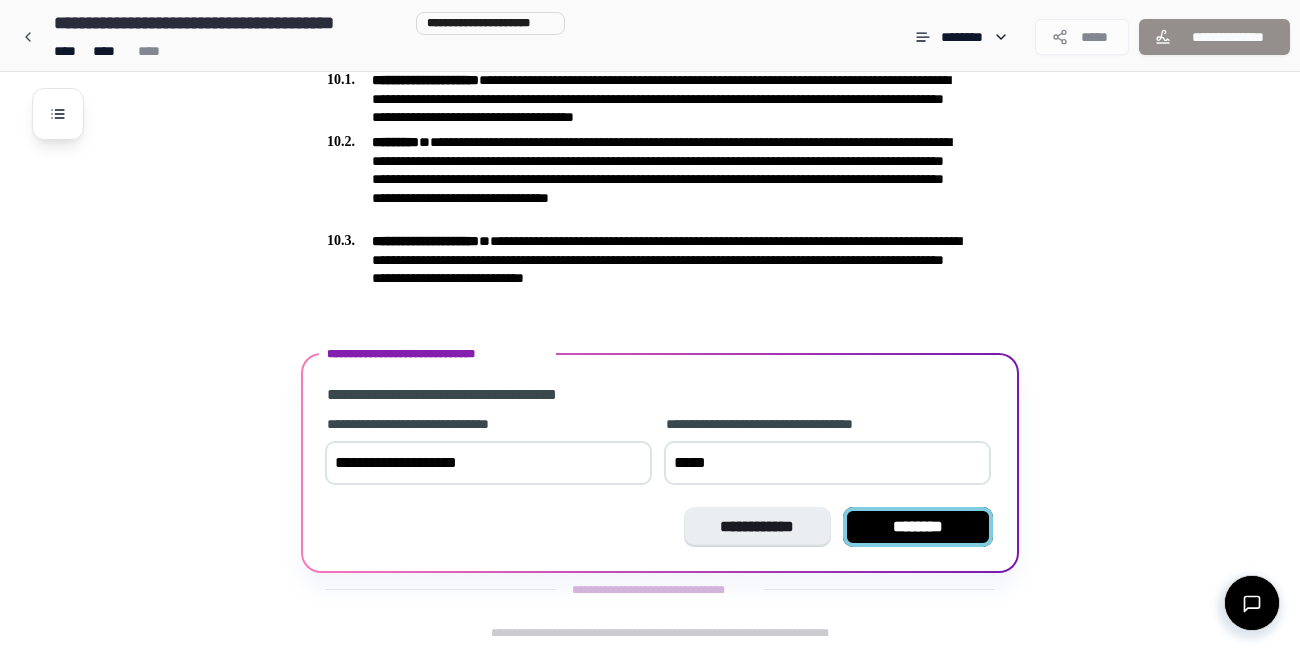 type on "*****" 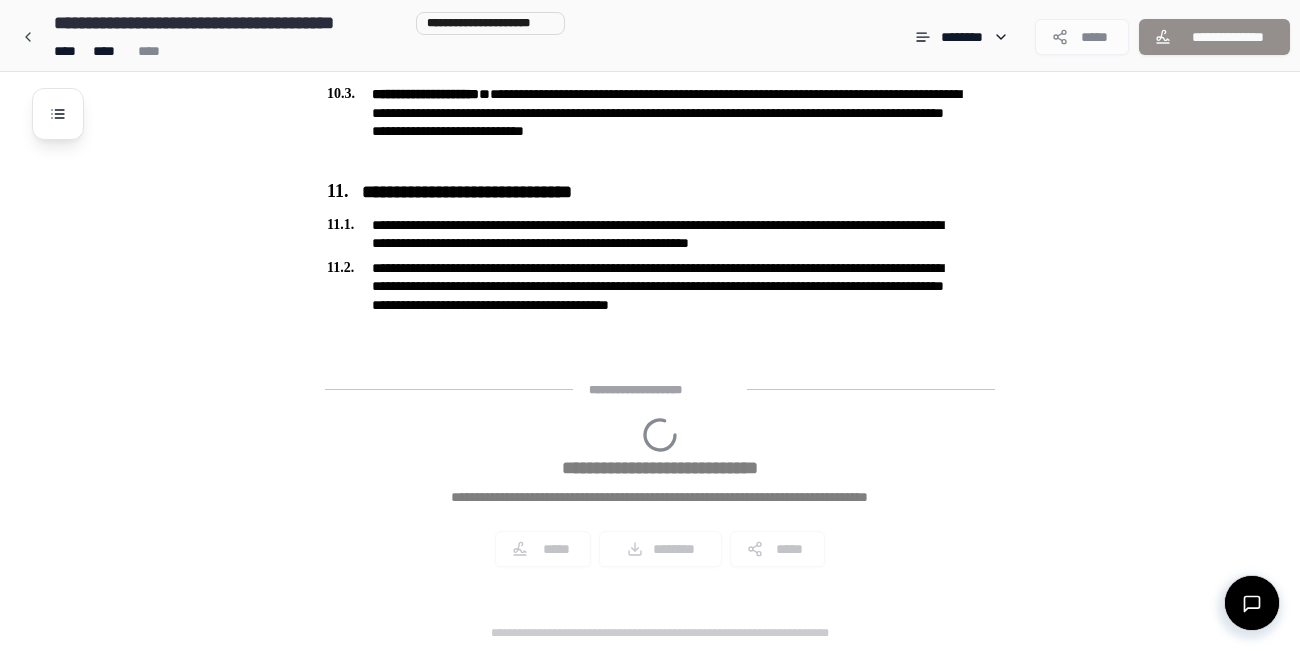 scroll, scrollTop: 3352, scrollLeft: 0, axis: vertical 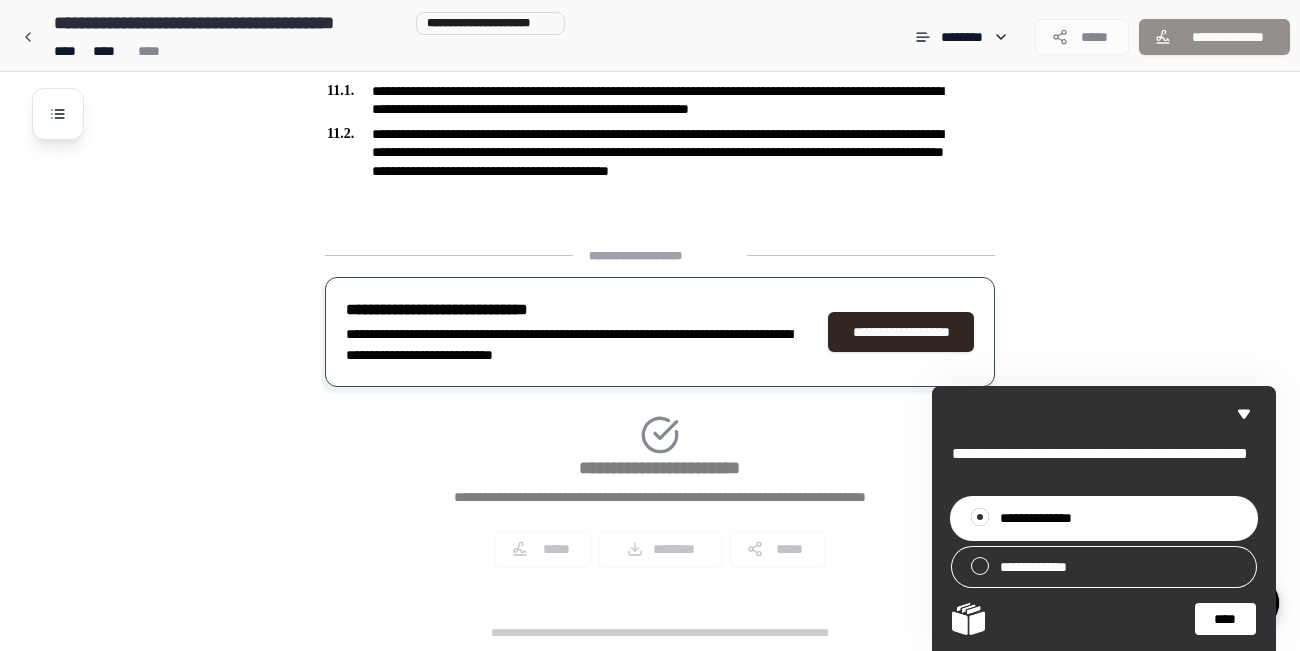 click on "****" at bounding box center (1225, 619) 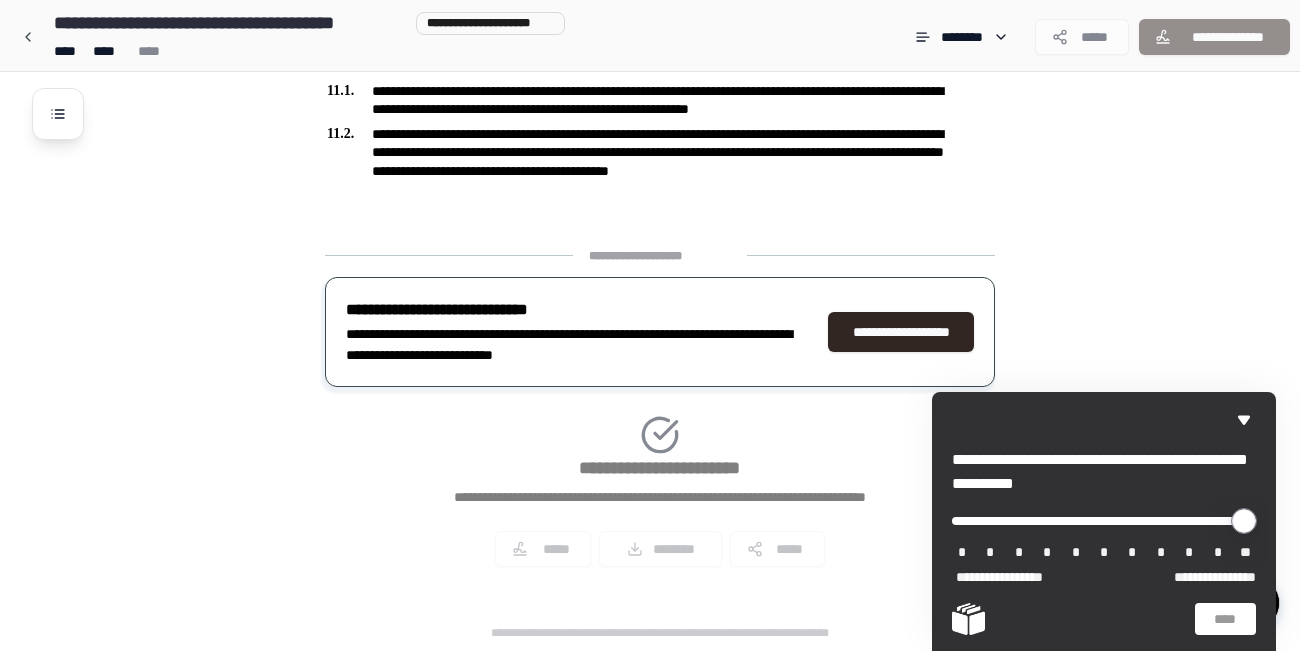 type on "*" 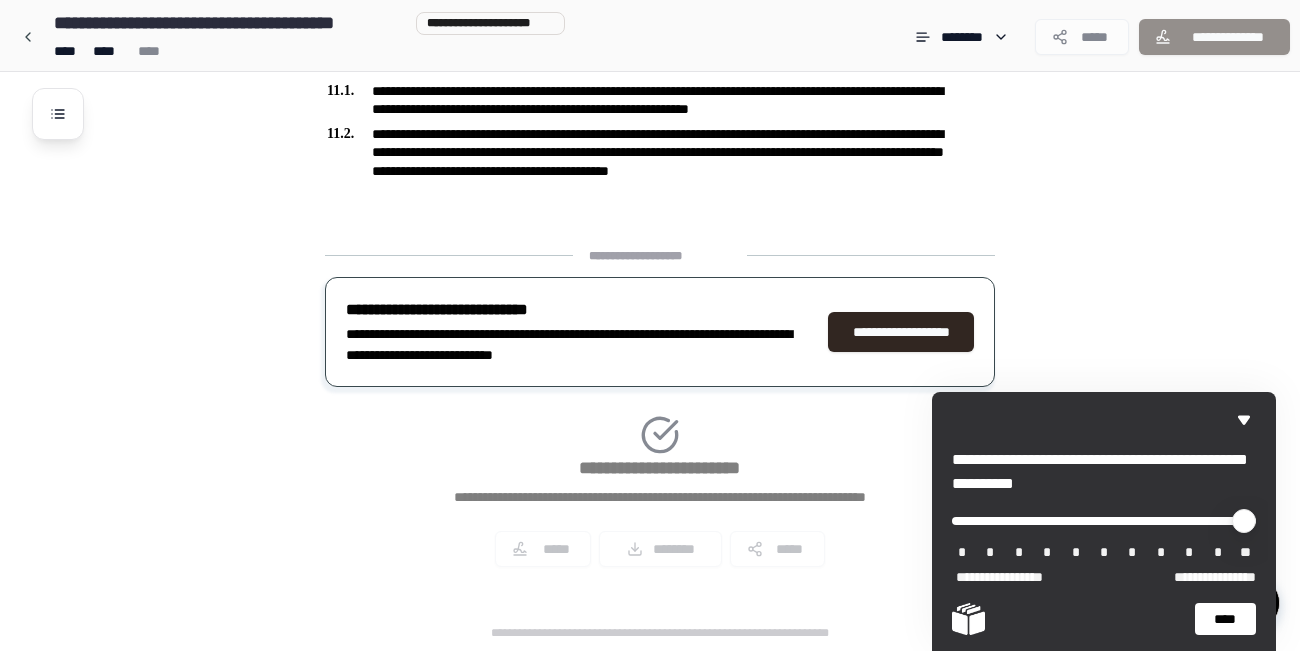 click on "****" at bounding box center (1225, 619) 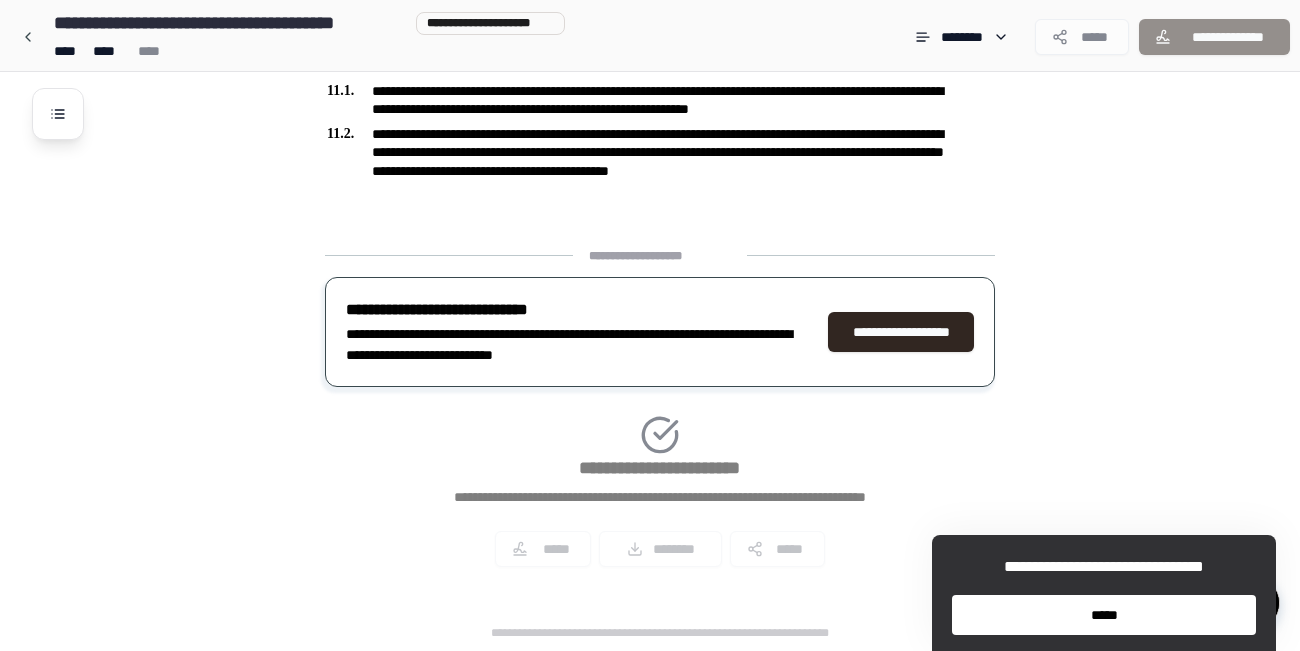 click on "*****" at bounding box center (1104, 615) 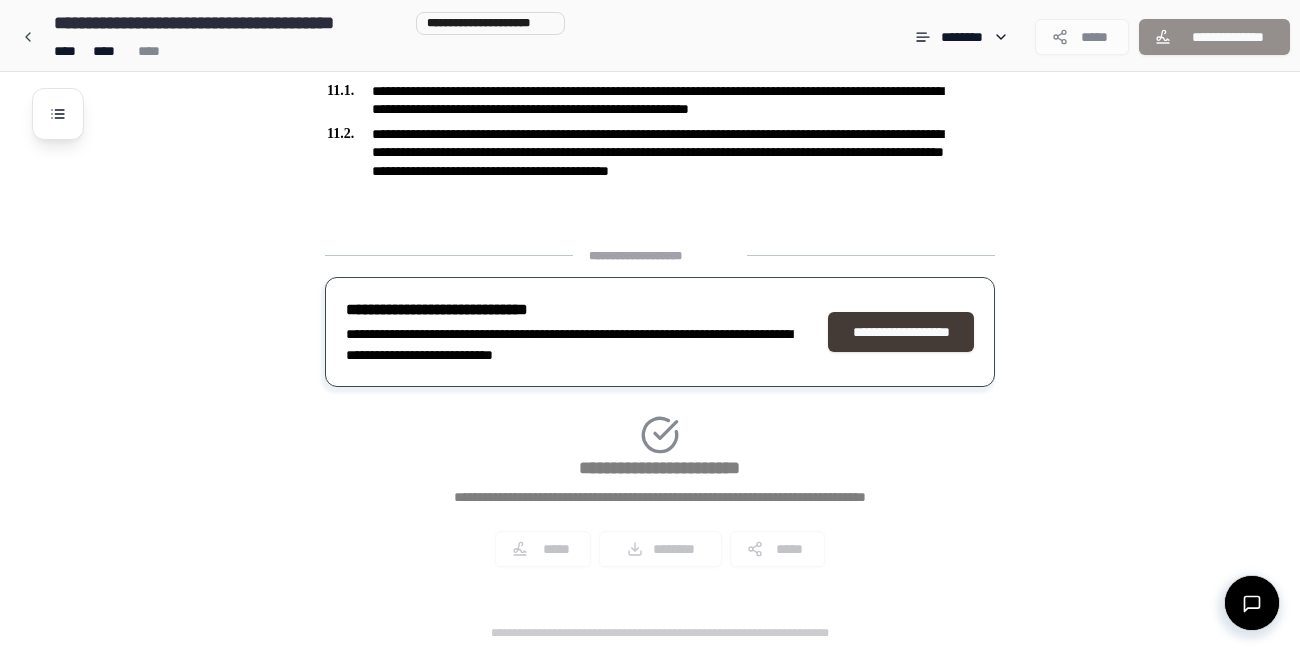 click on "**********" at bounding box center (901, 332) 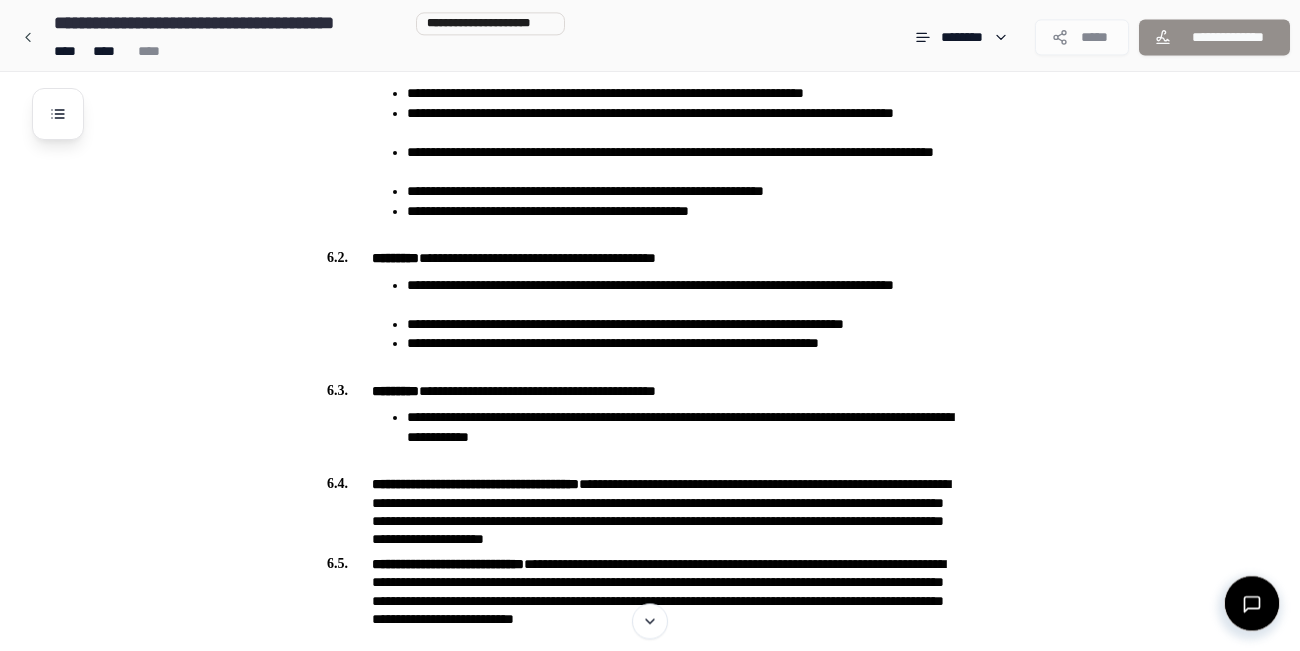 scroll, scrollTop: 984, scrollLeft: 0, axis: vertical 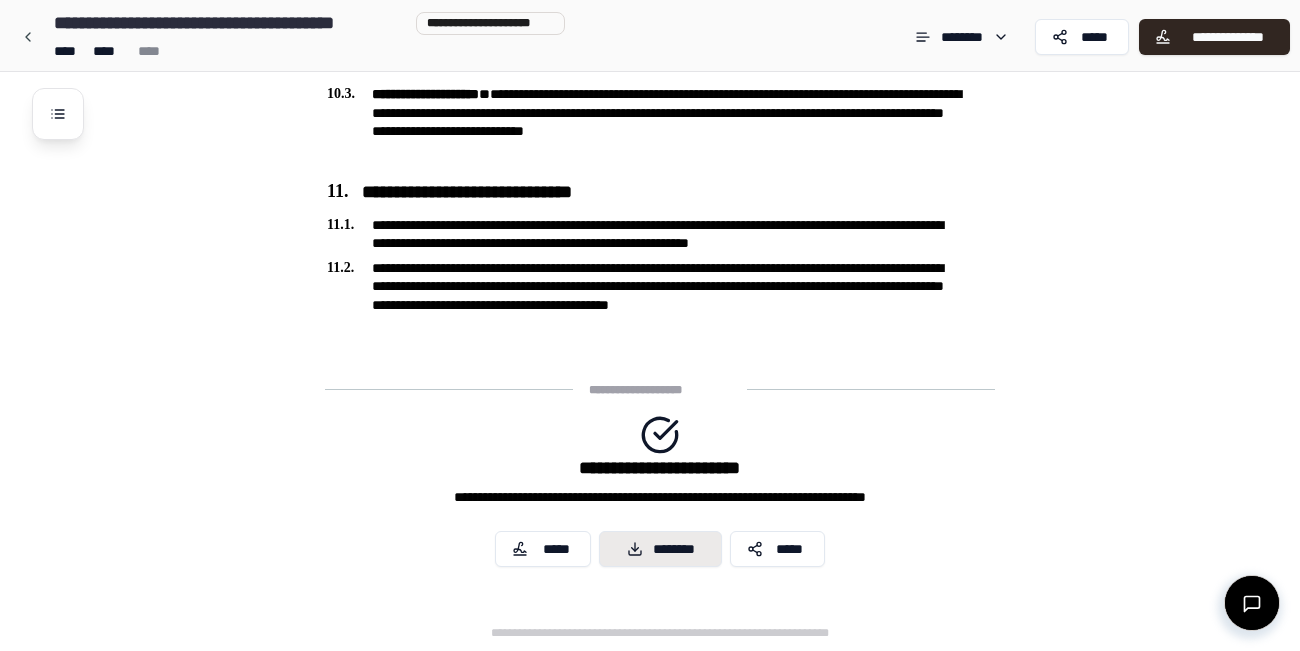 click on "********" at bounding box center (660, 549) 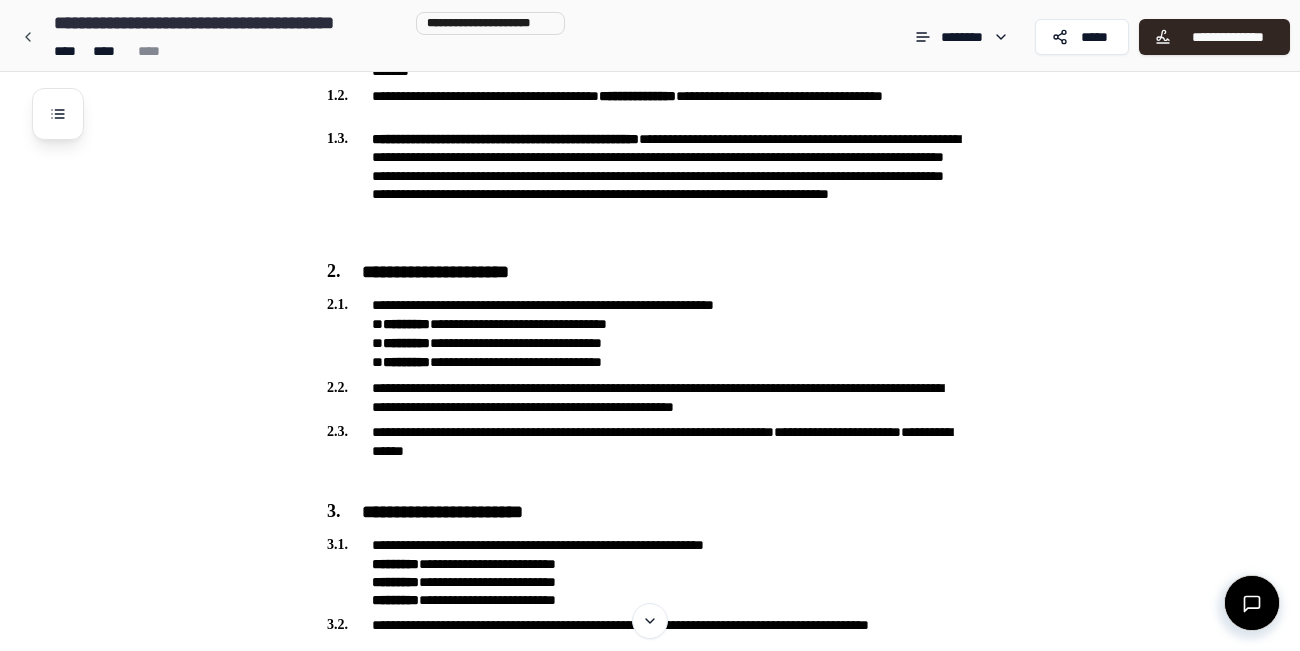 scroll, scrollTop: 408, scrollLeft: 0, axis: vertical 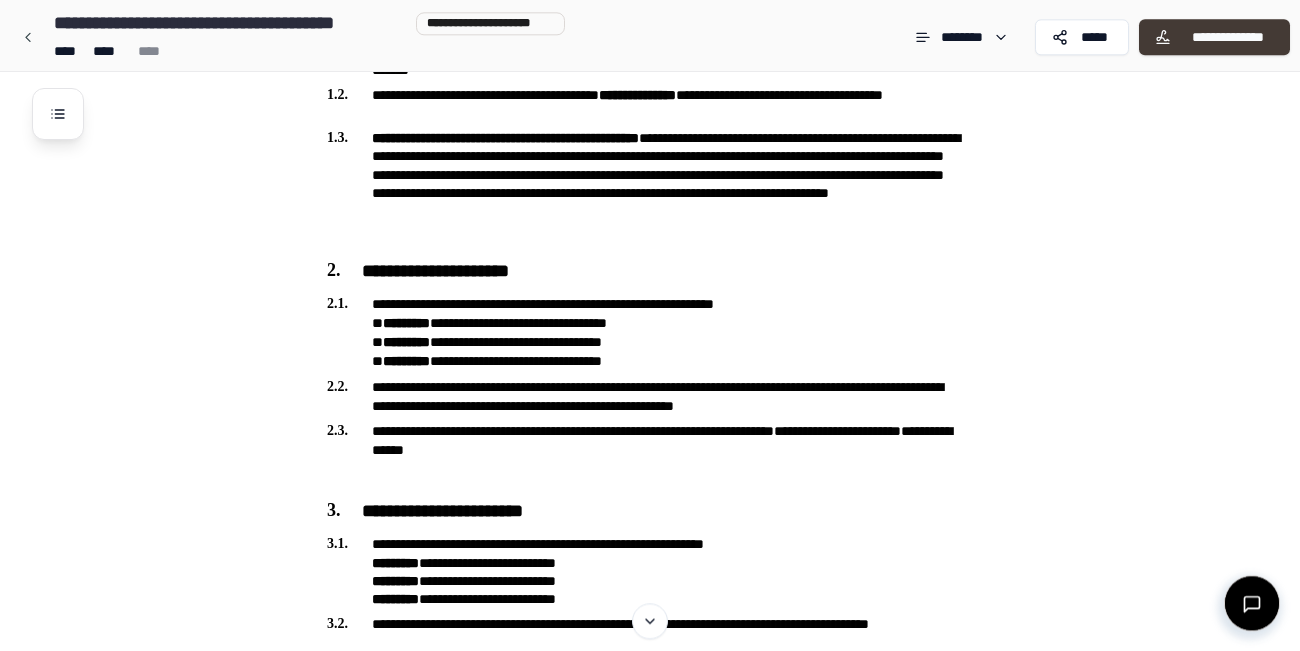 click on "**********" at bounding box center (1227, 37) 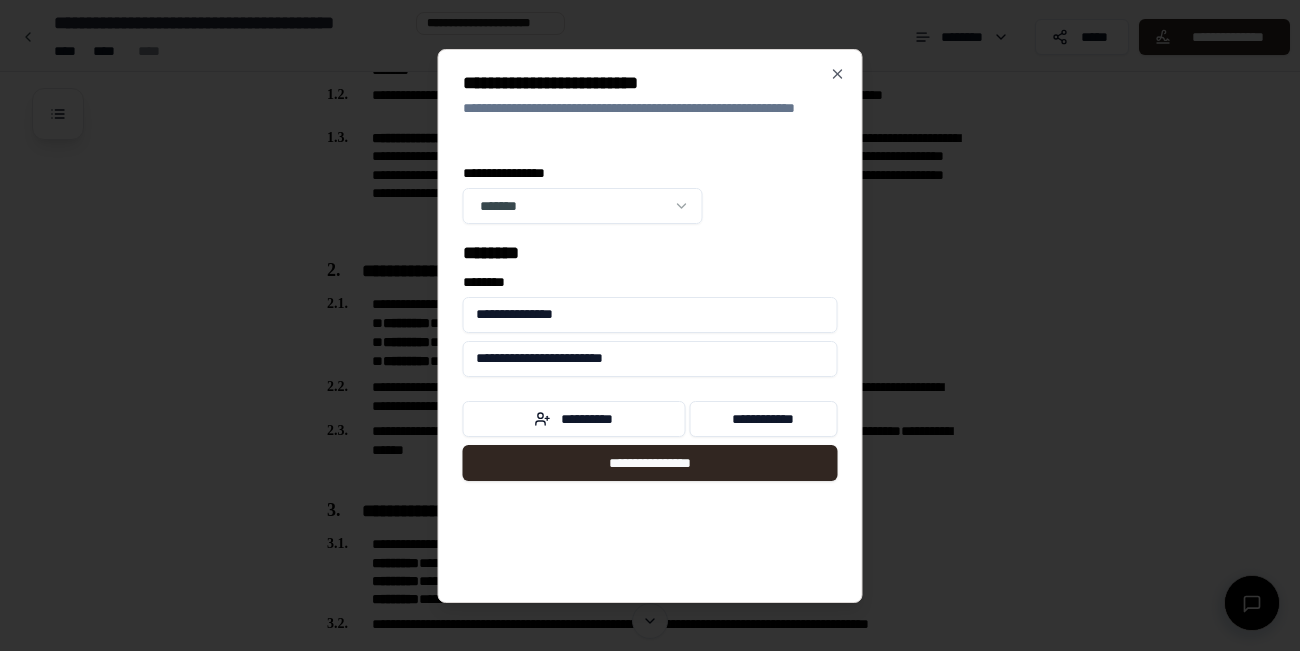 click on "**********" at bounding box center [650, 1526] 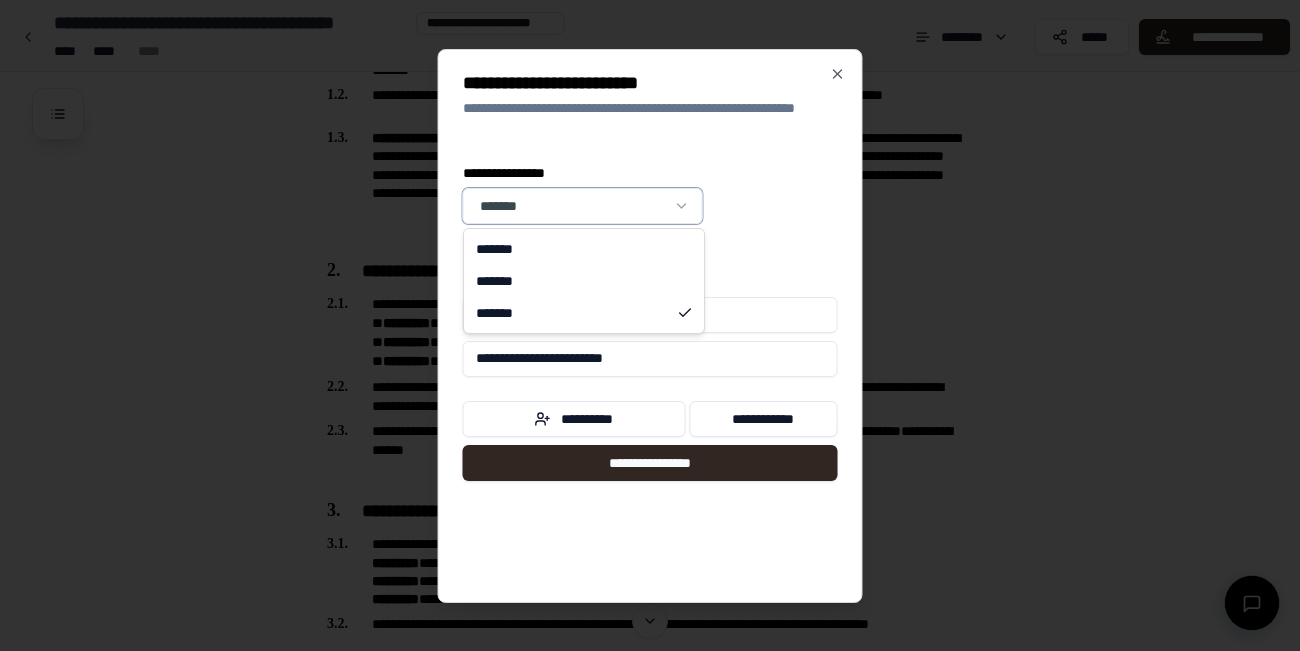 click on "**********" at bounding box center (650, 1526) 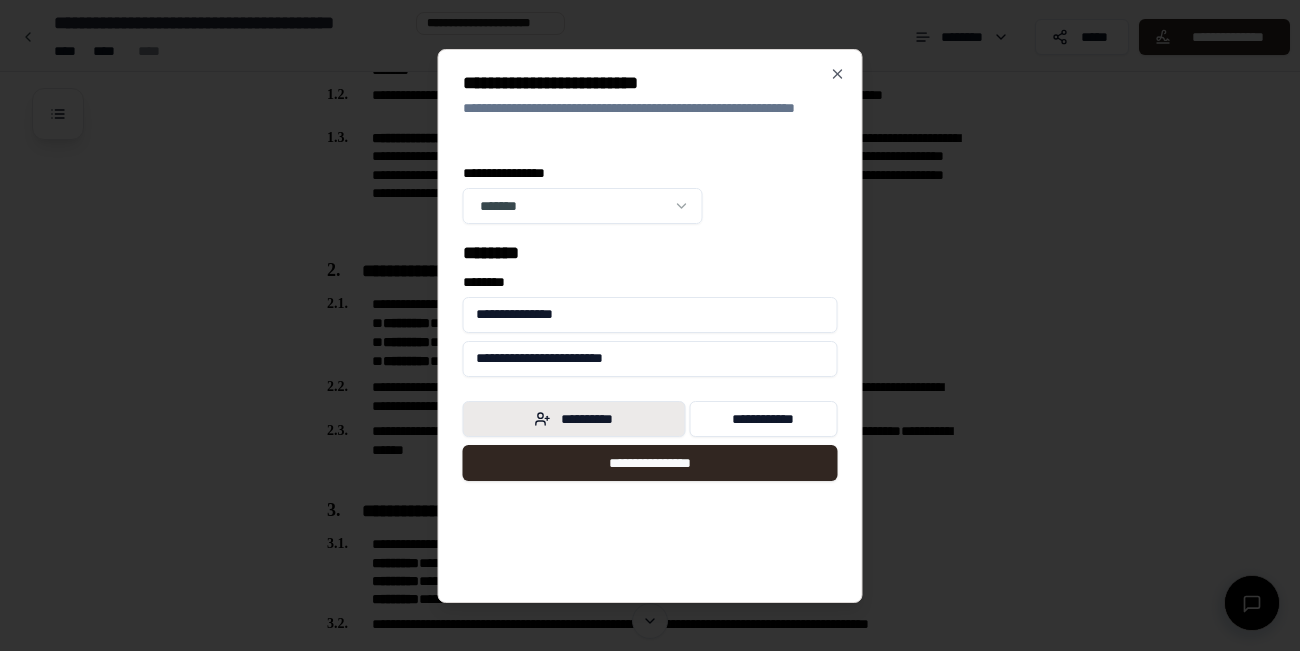 click on "**********" at bounding box center [574, 419] 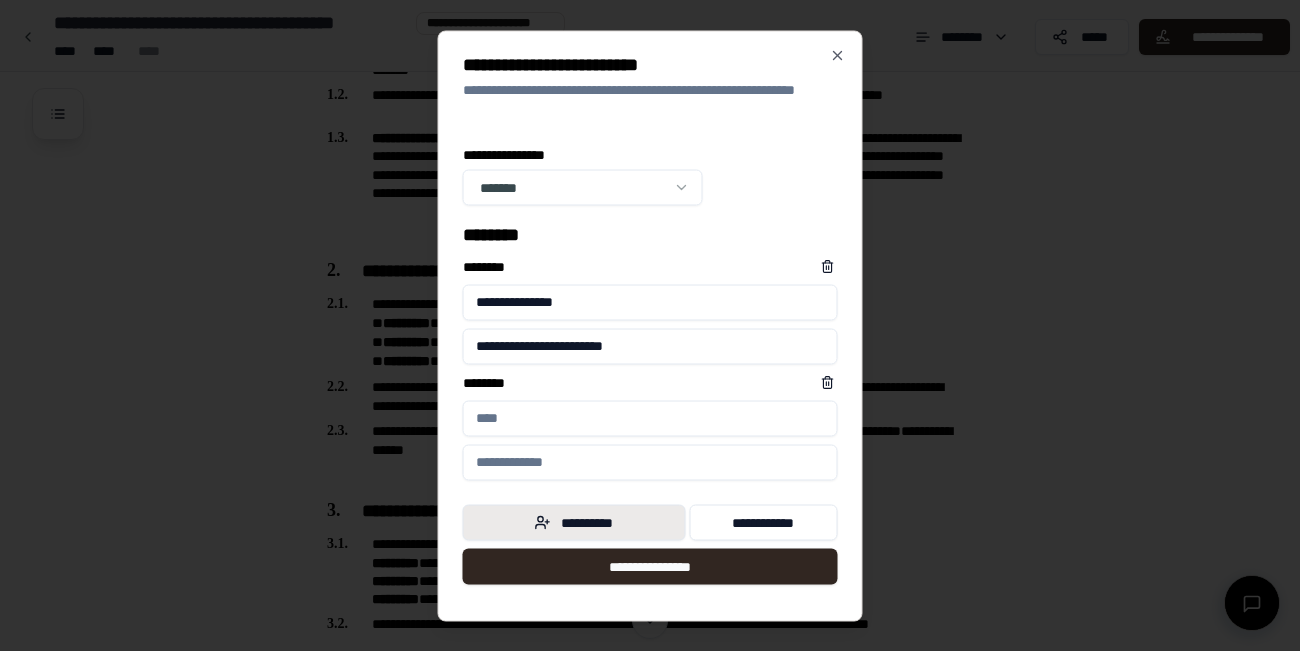 click on "******   *" at bounding box center [650, 418] 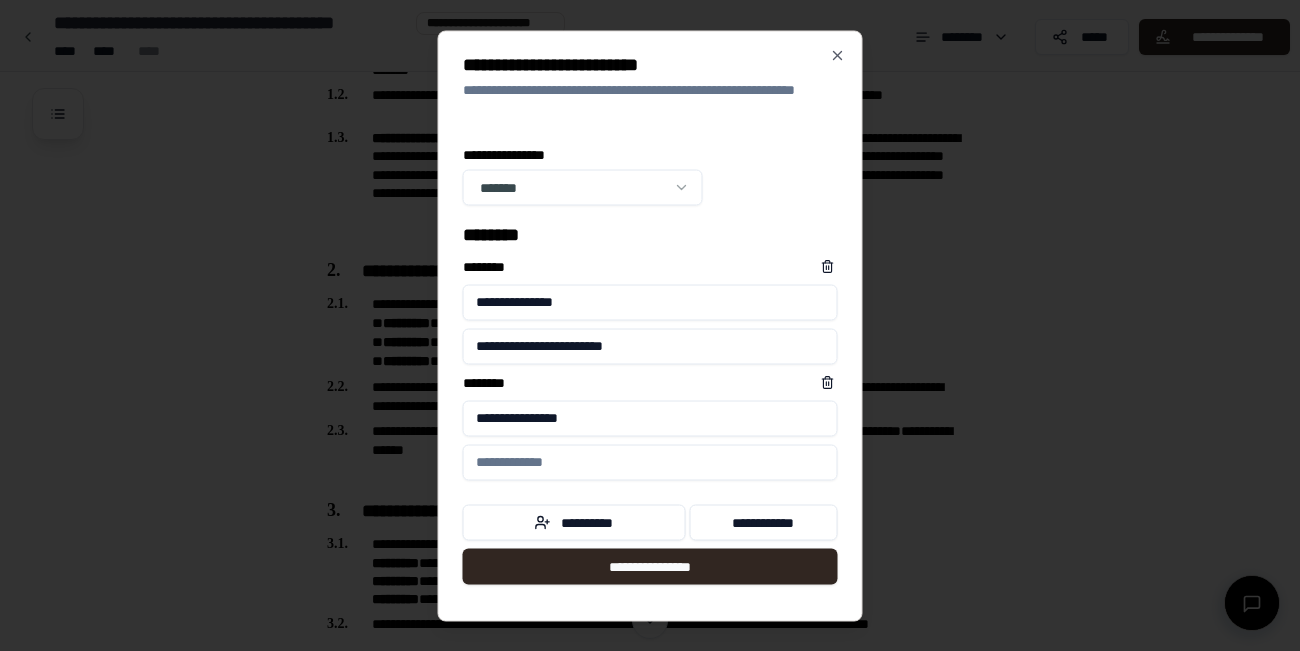 click on "**********" at bounding box center [650, 418] 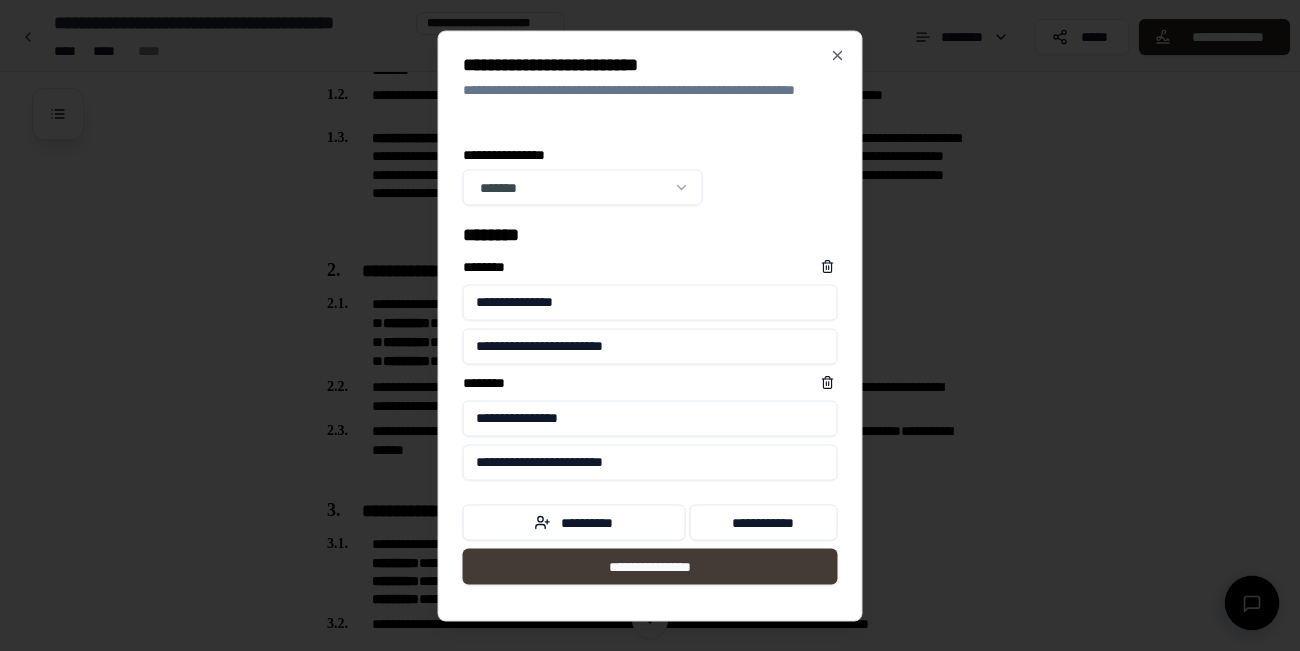 type on "**********" 